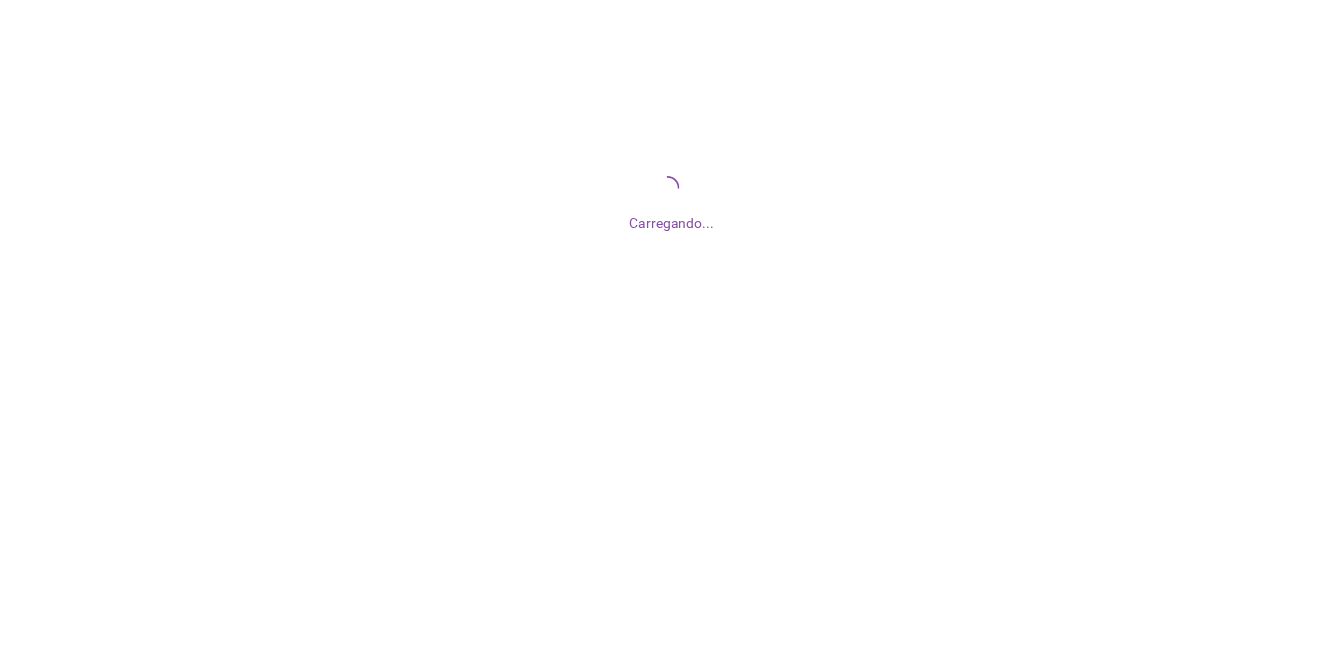 scroll, scrollTop: 0, scrollLeft: 0, axis: both 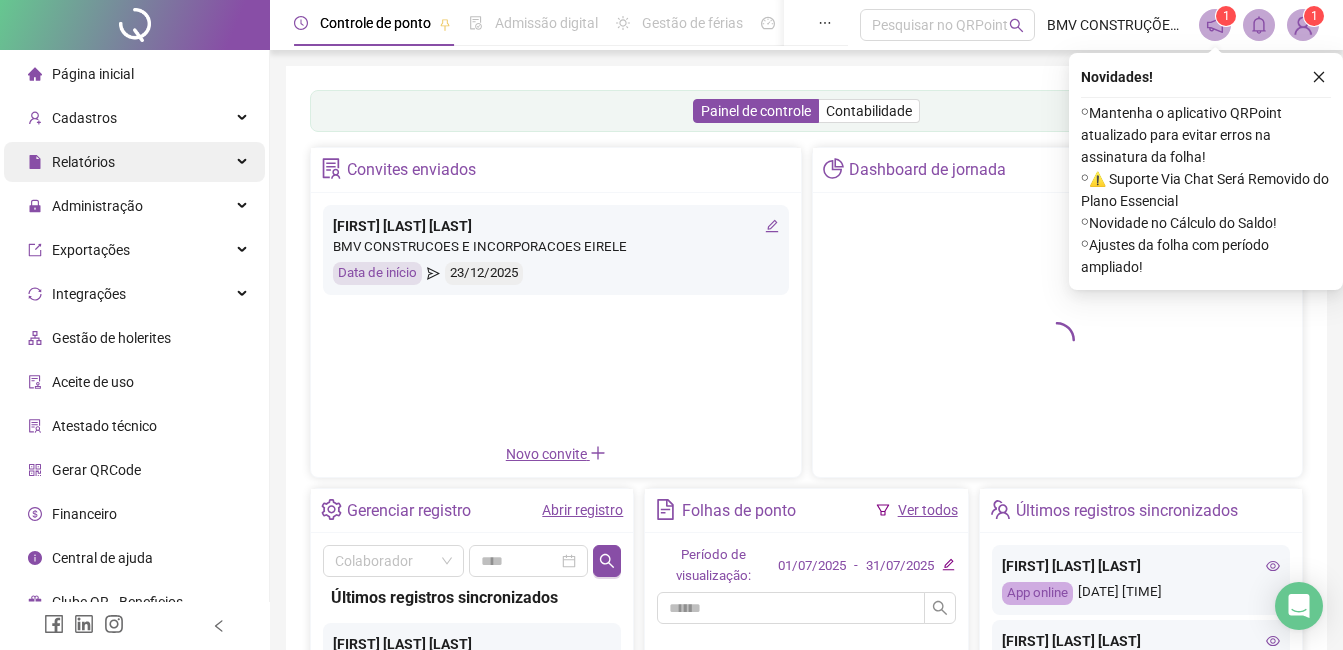 click on "Relatórios" at bounding box center (83, 162) 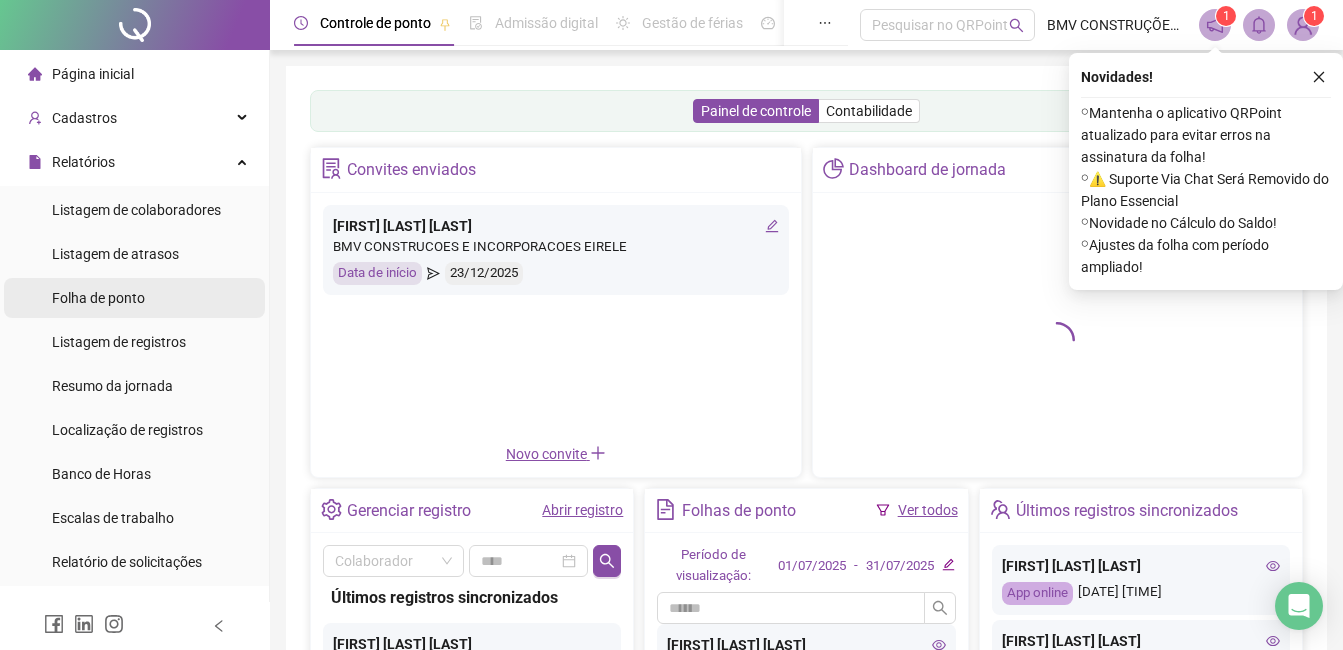 click on "Folha de ponto" at bounding box center (98, 298) 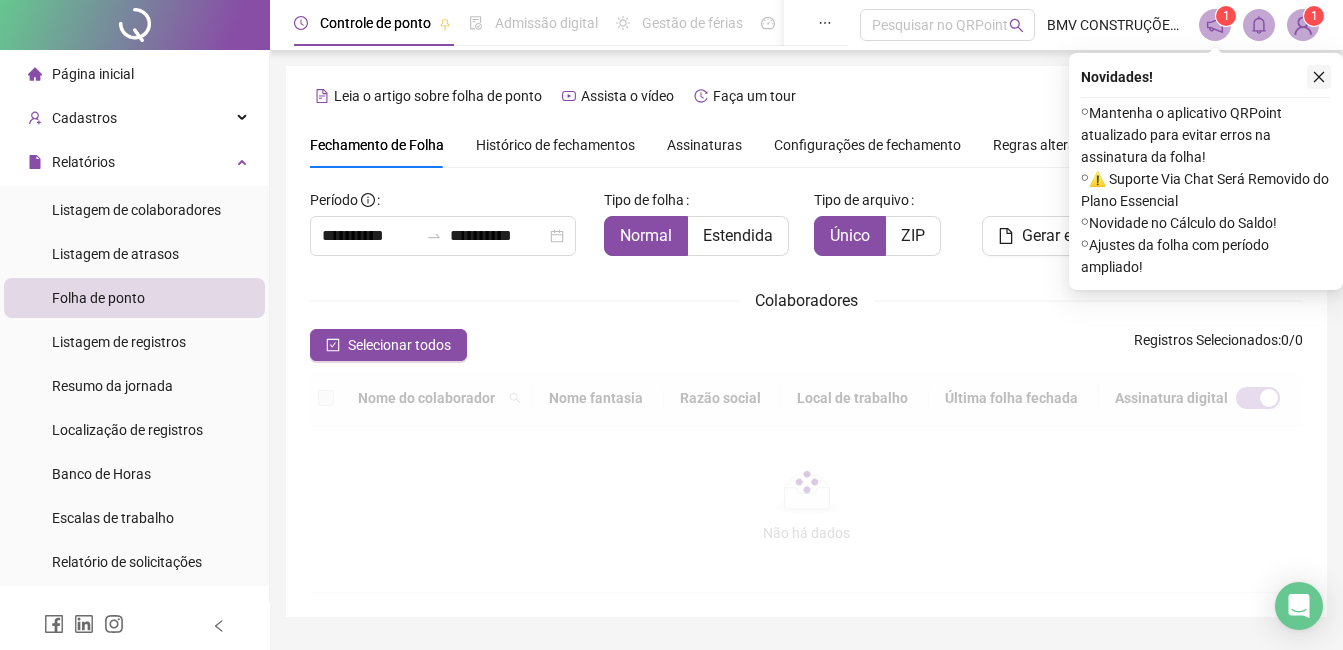 click 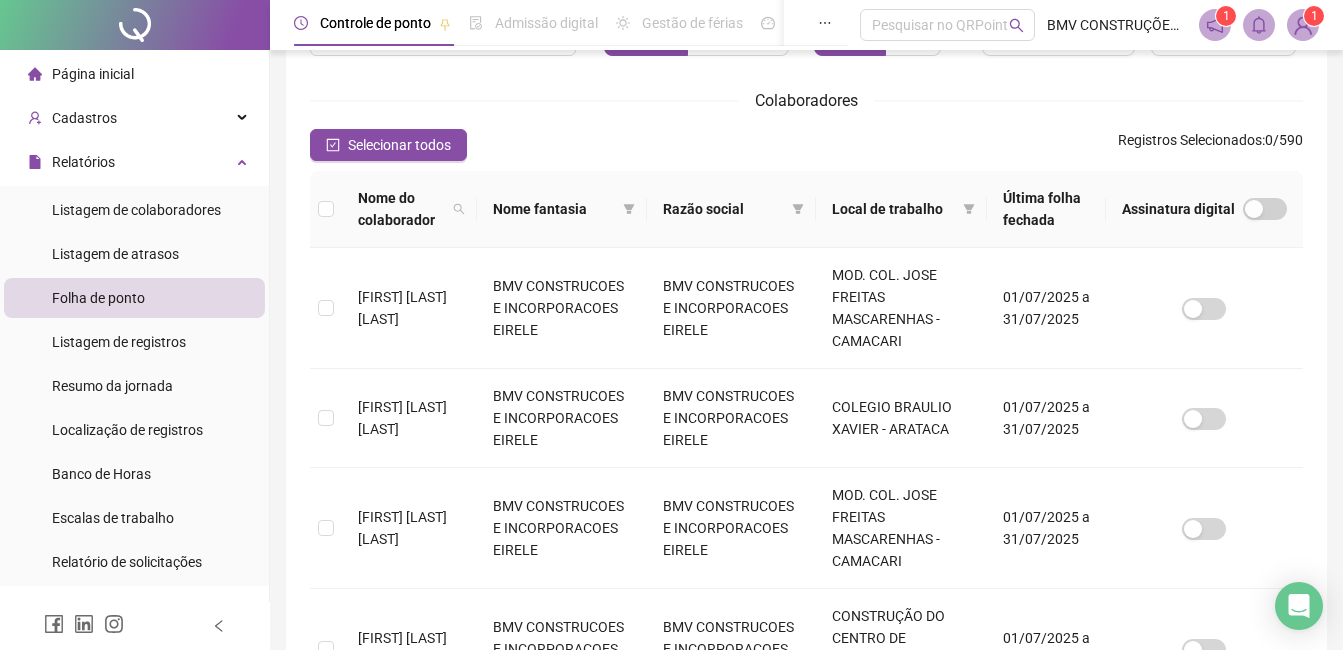 scroll, scrollTop: 85, scrollLeft: 0, axis: vertical 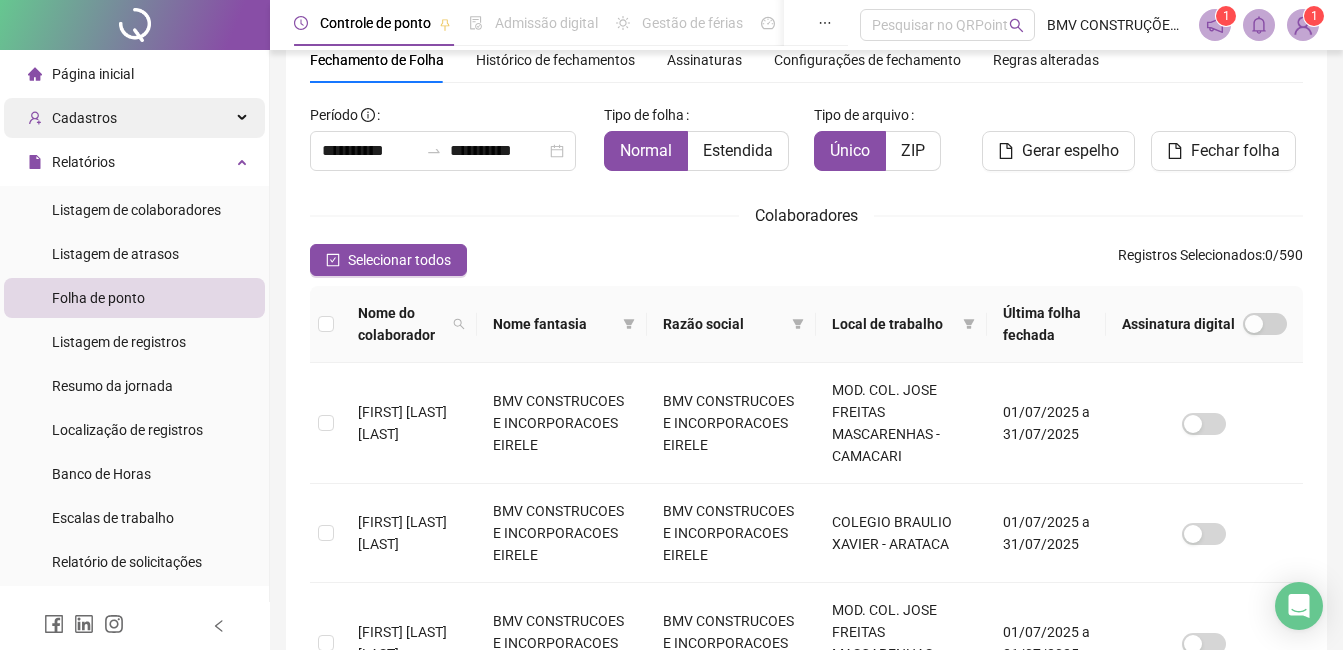 click on "Cadastros" at bounding box center [134, 118] 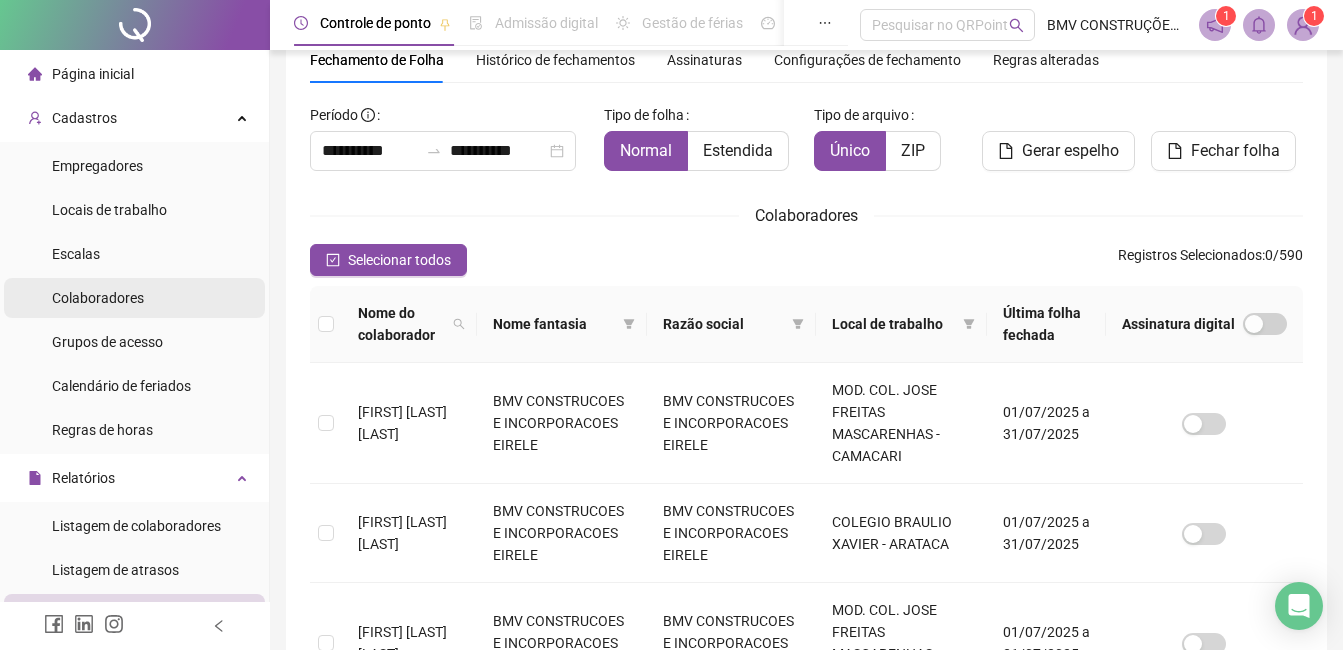 click on "Colaboradores" at bounding box center [98, 298] 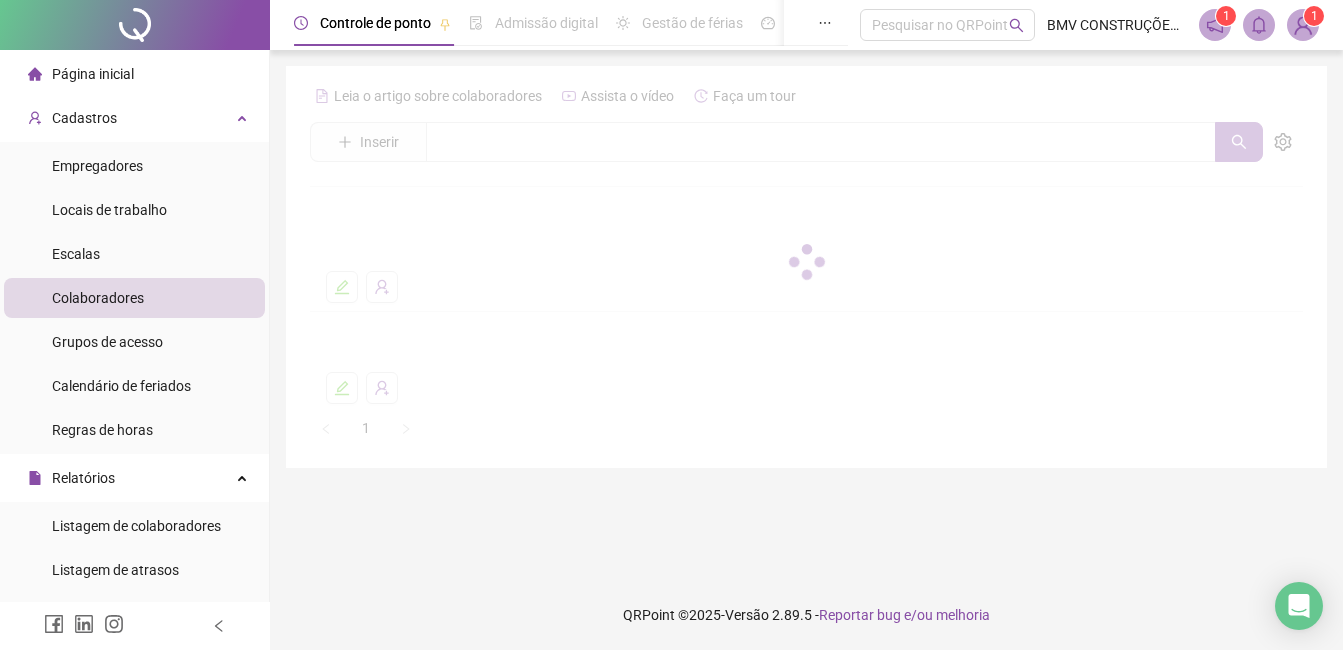 scroll, scrollTop: 0, scrollLeft: 0, axis: both 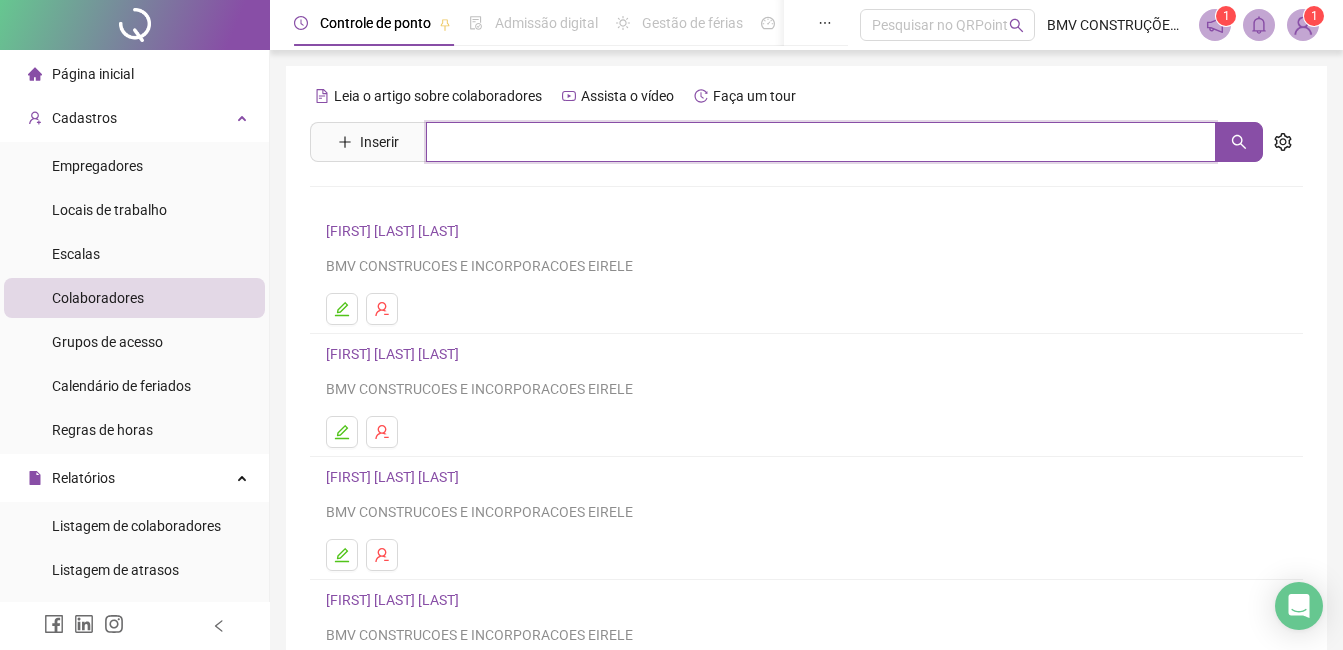 click at bounding box center (821, 142) 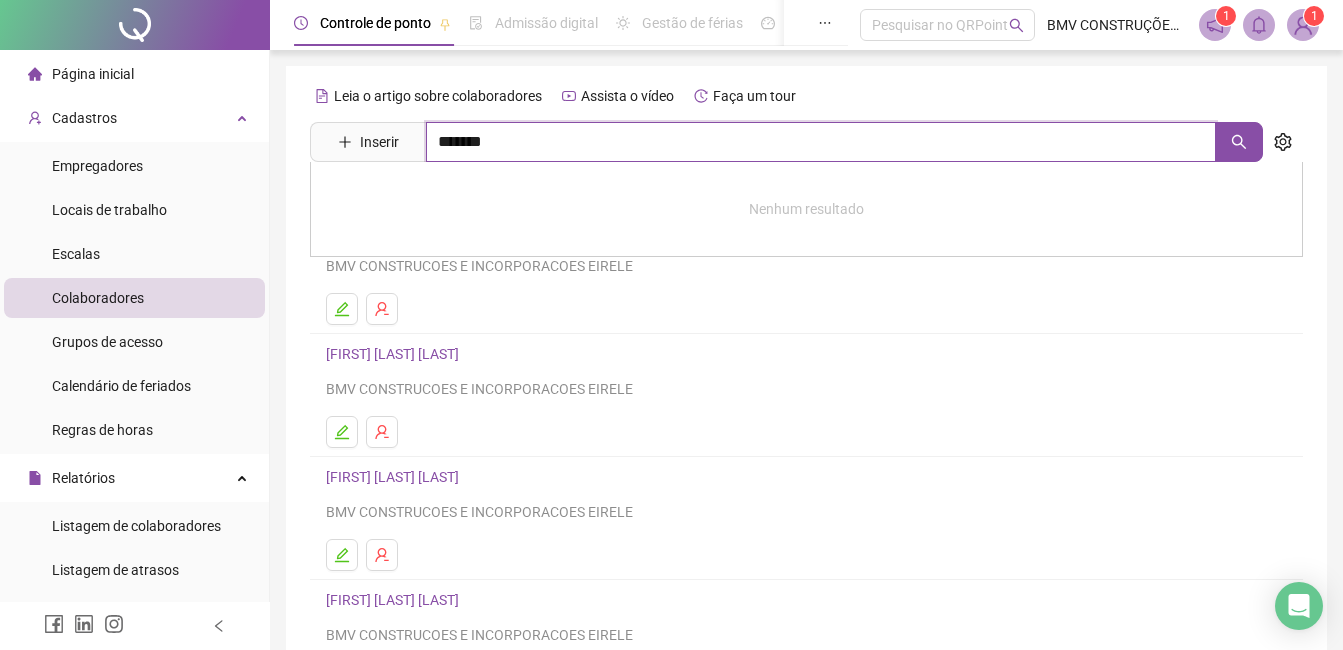 type on "*******" 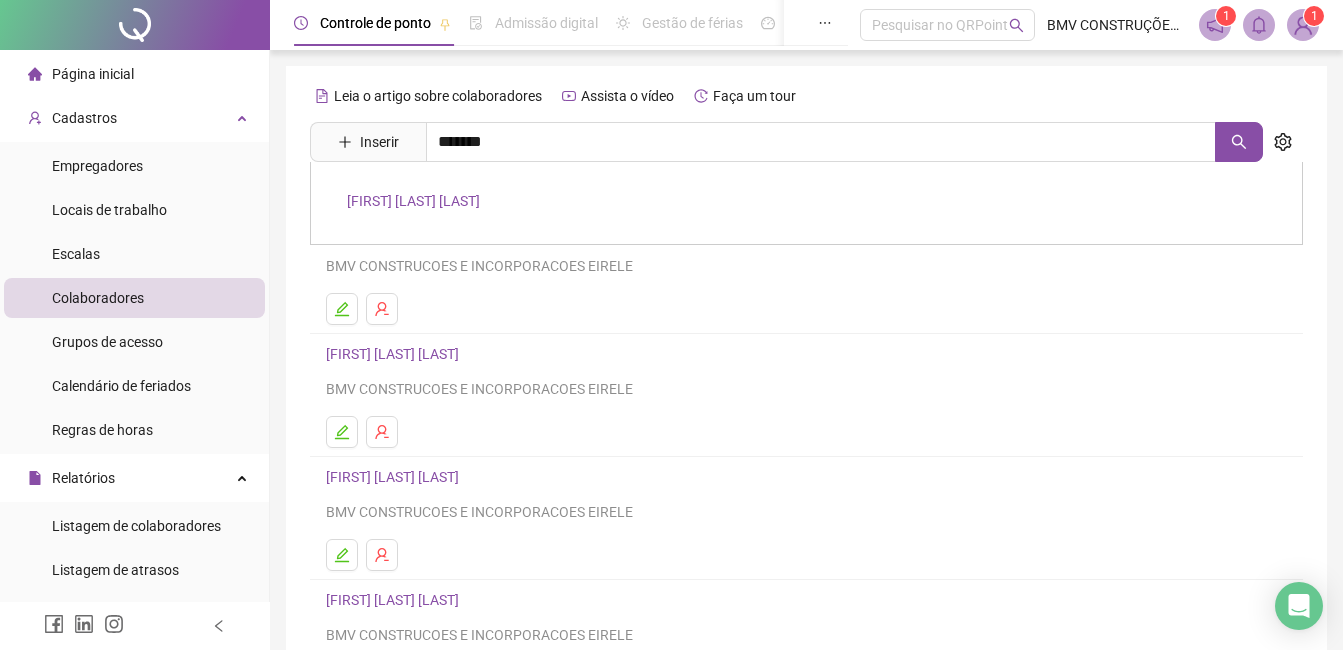 click on "[FIRST] [LAST] [LAST]" at bounding box center (806, 203) 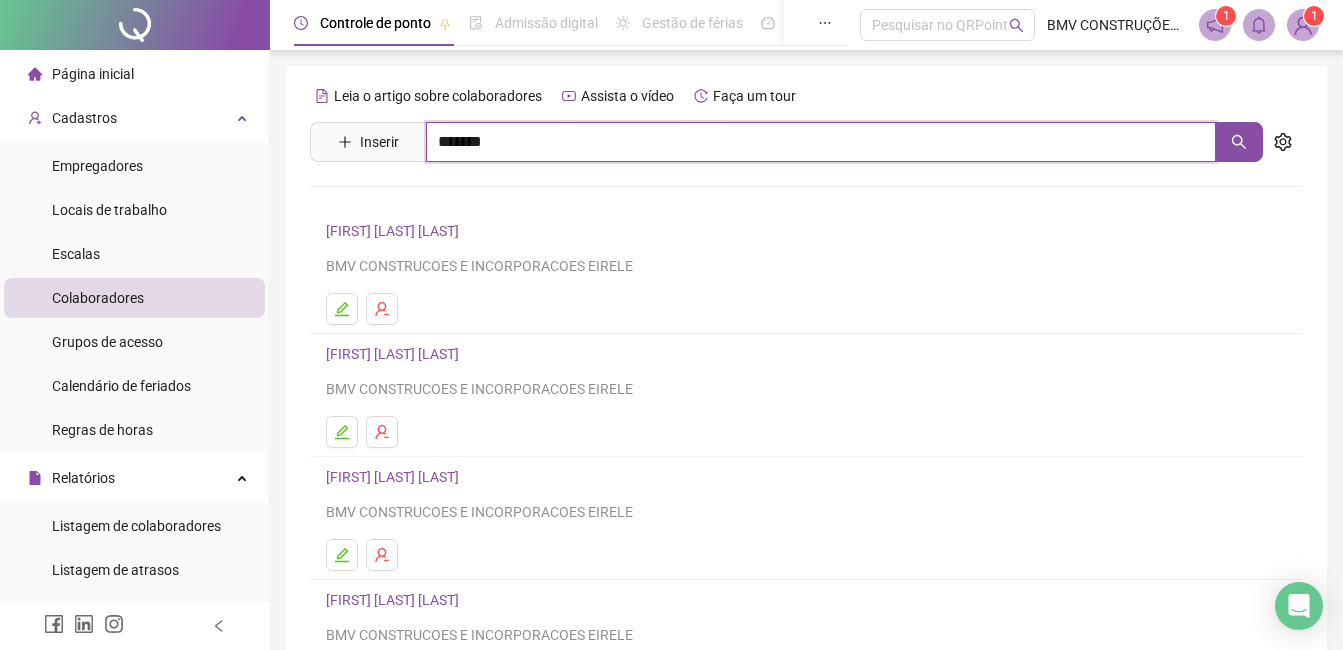 click on "*******" at bounding box center [821, 142] 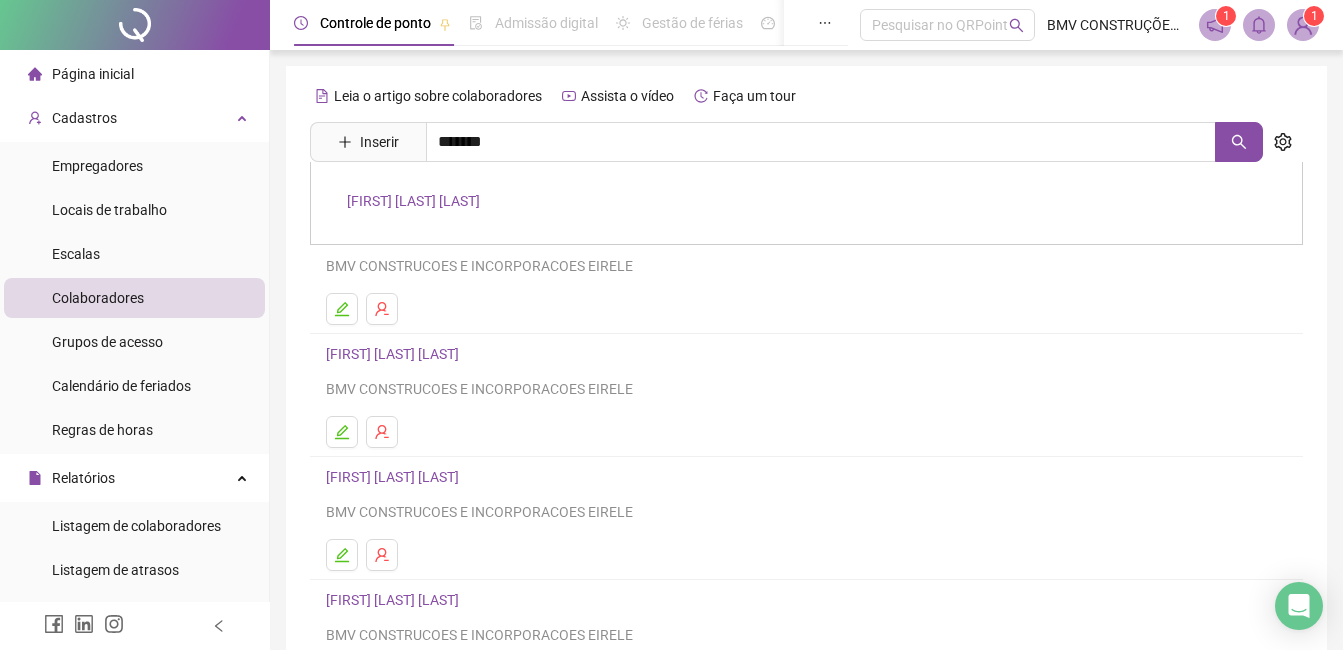 click on "[FIRST] [LAST] [LAST]" at bounding box center (413, 201) 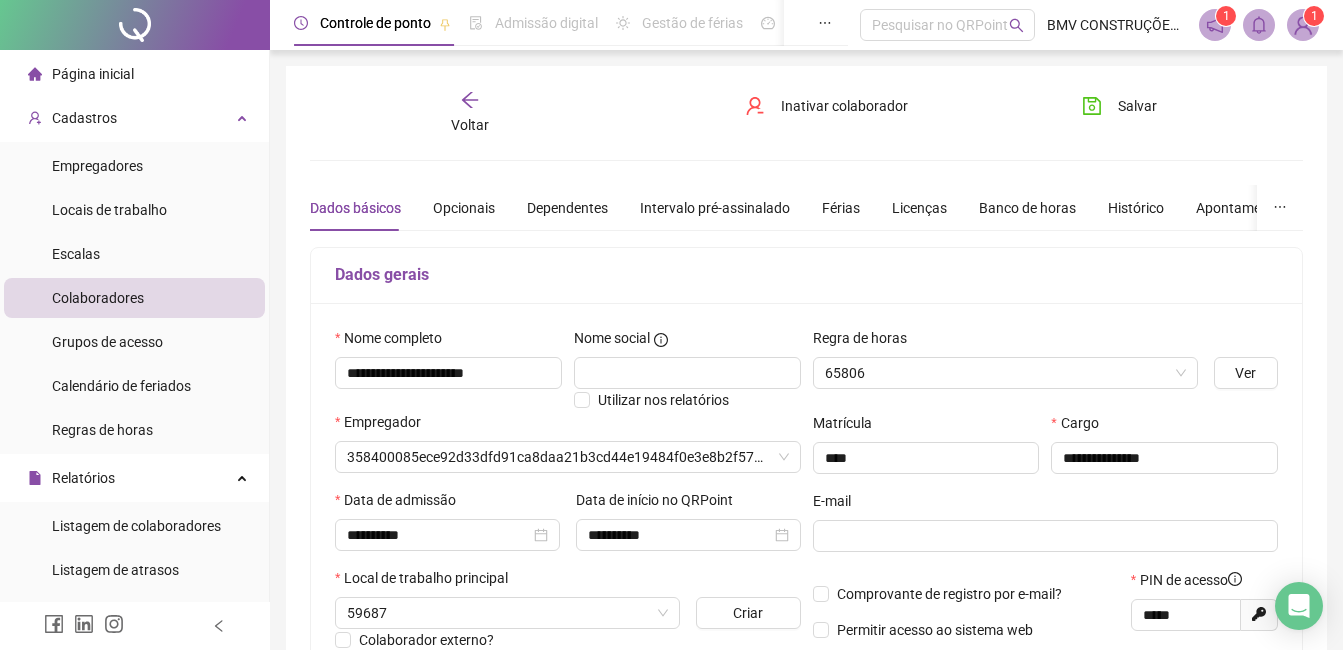 type on "**********" 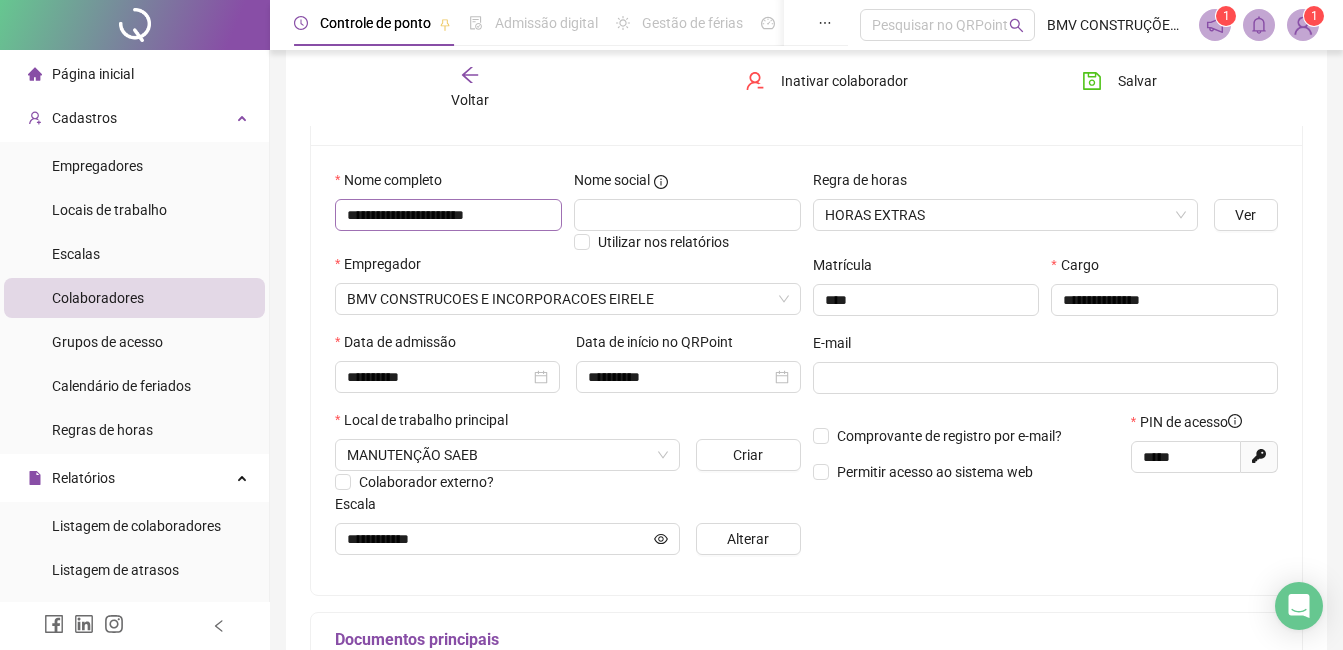 scroll, scrollTop: 200, scrollLeft: 0, axis: vertical 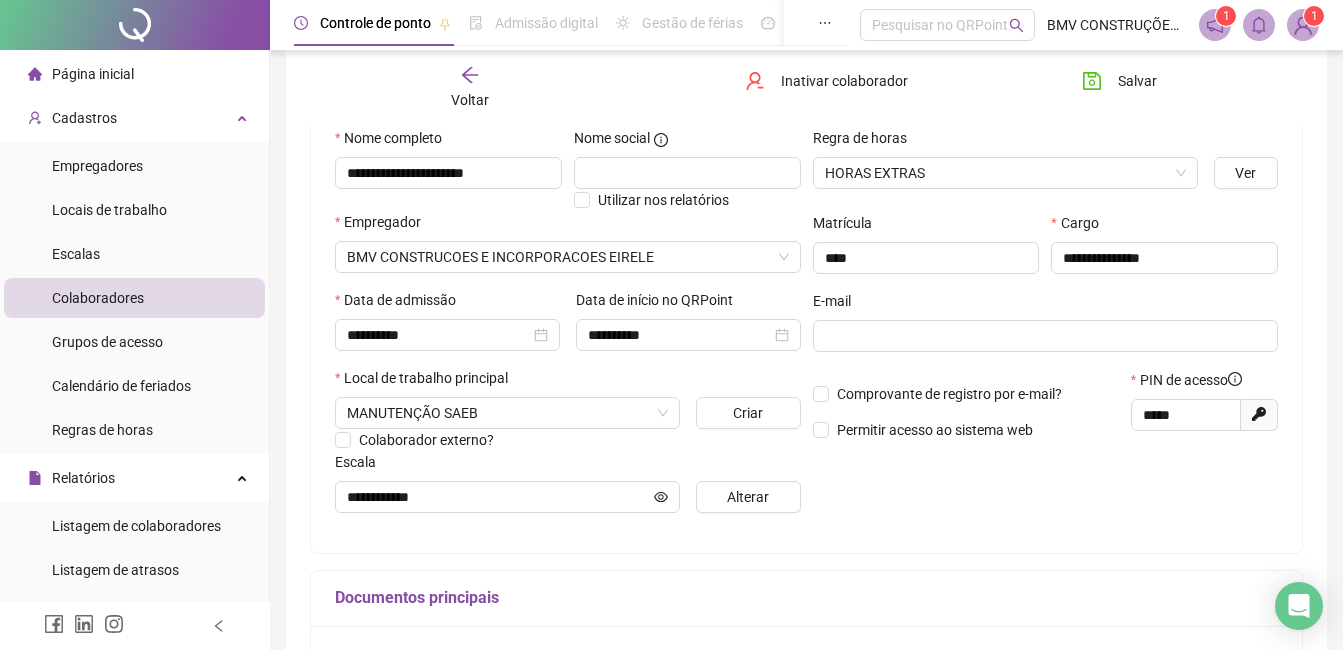 click on "Voltar" at bounding box center (470, 100) 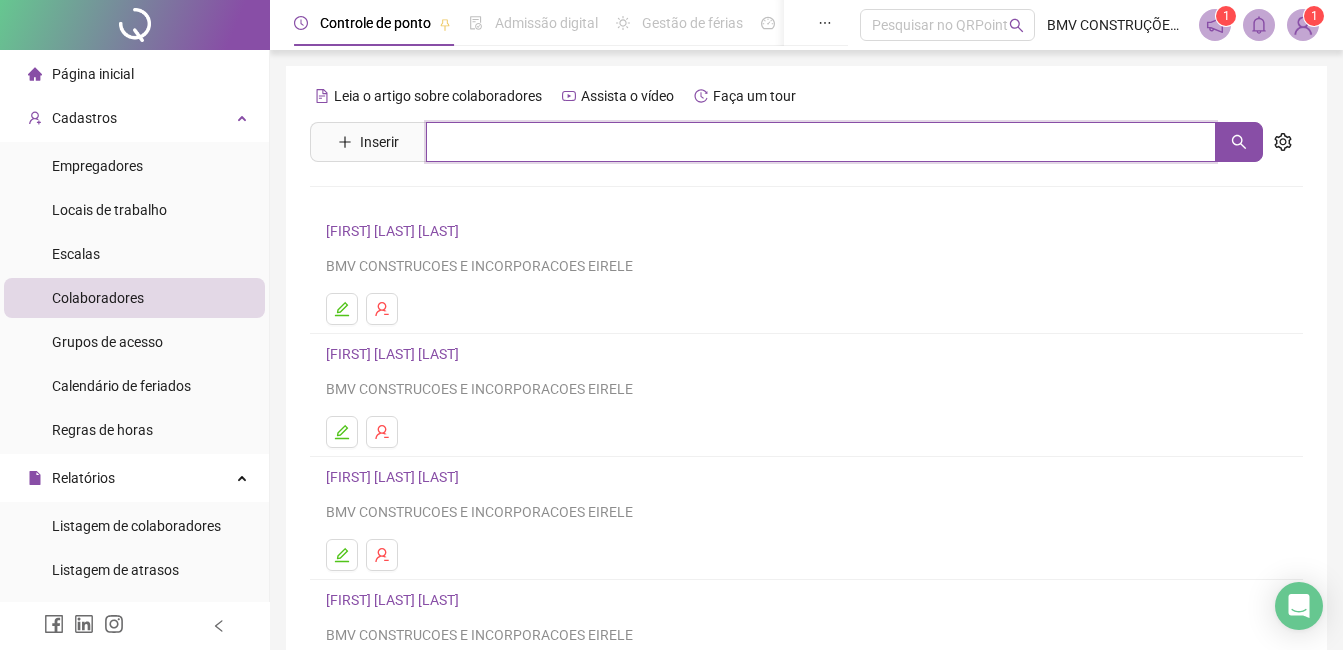 click at bounding box center (821, 142) 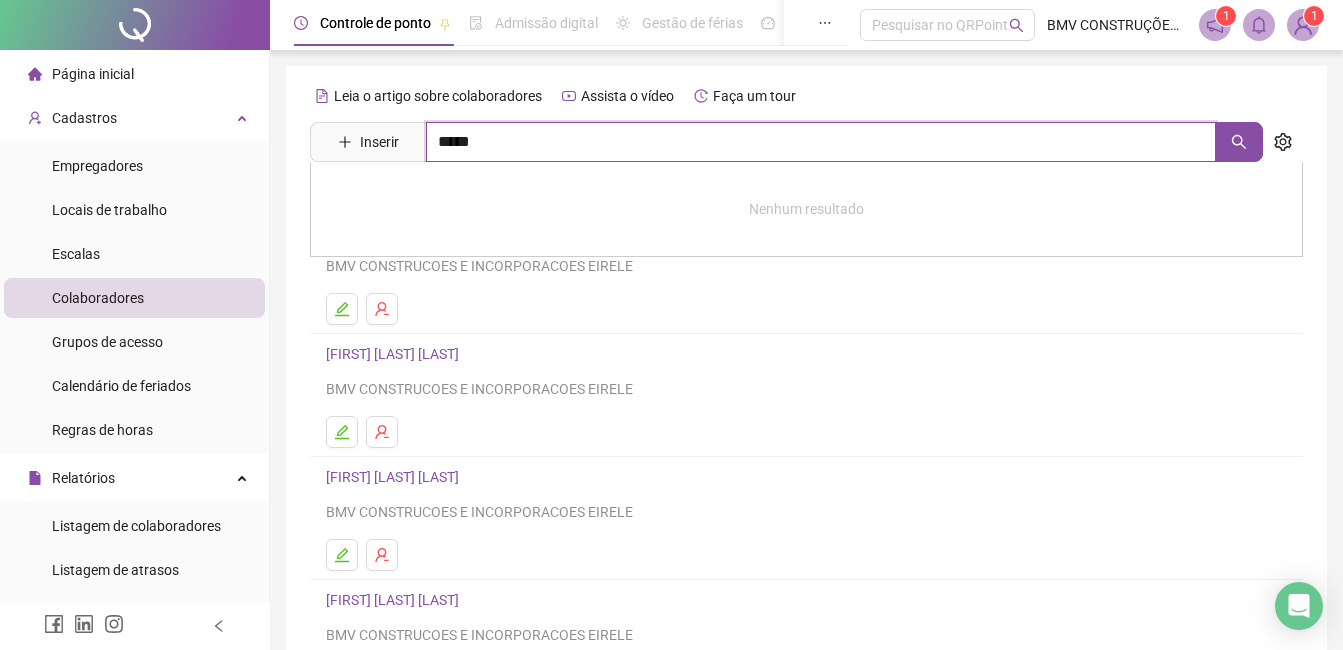 type on "*****" 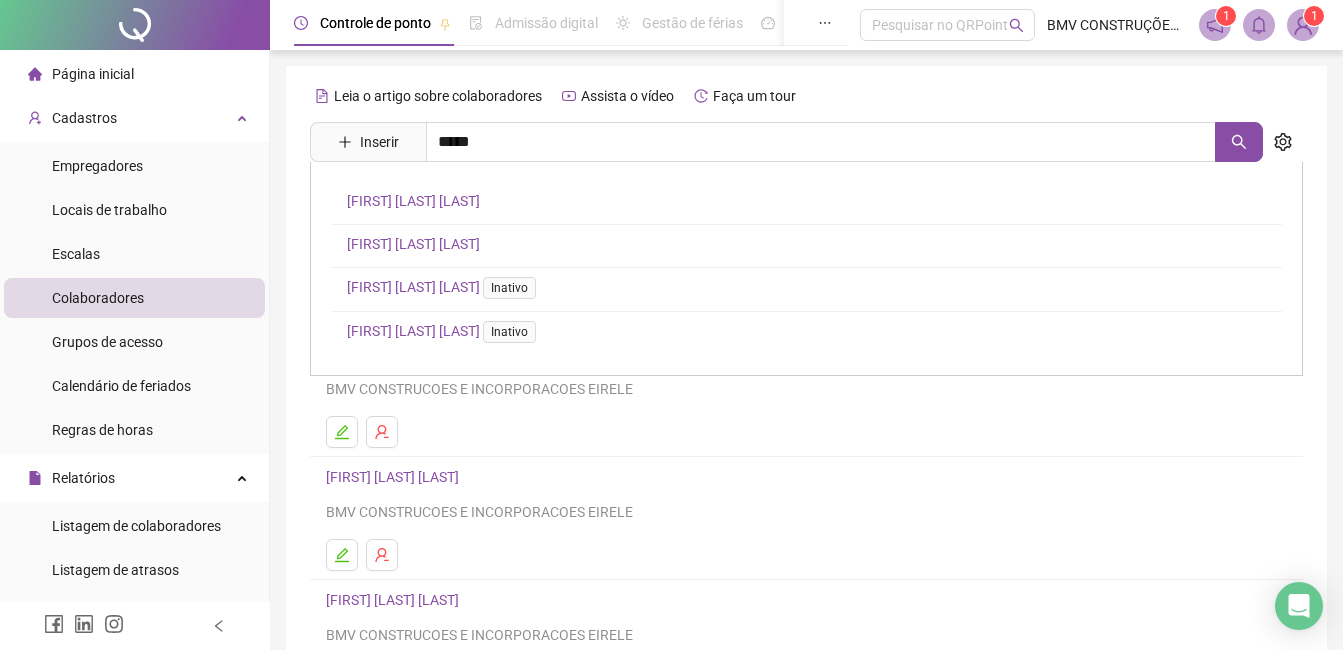 click on "[FIRST] [LAST] [LAST]" at bounding box center [413, 201] 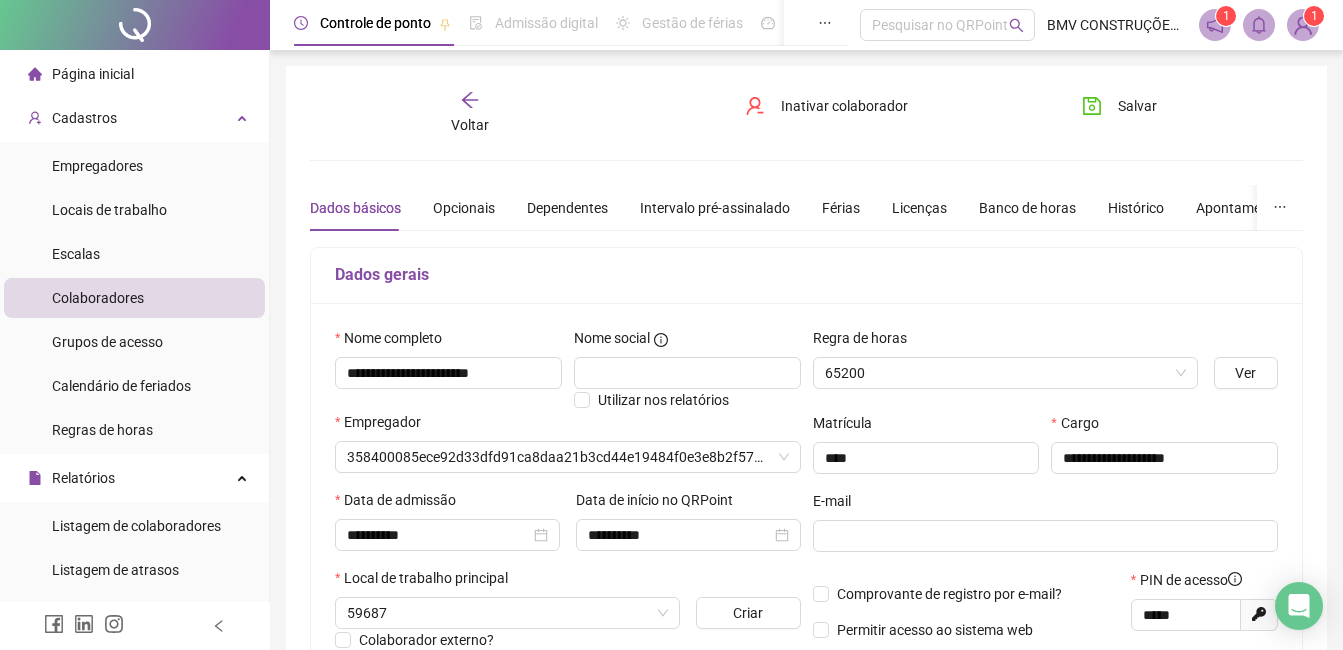 type on "**********" 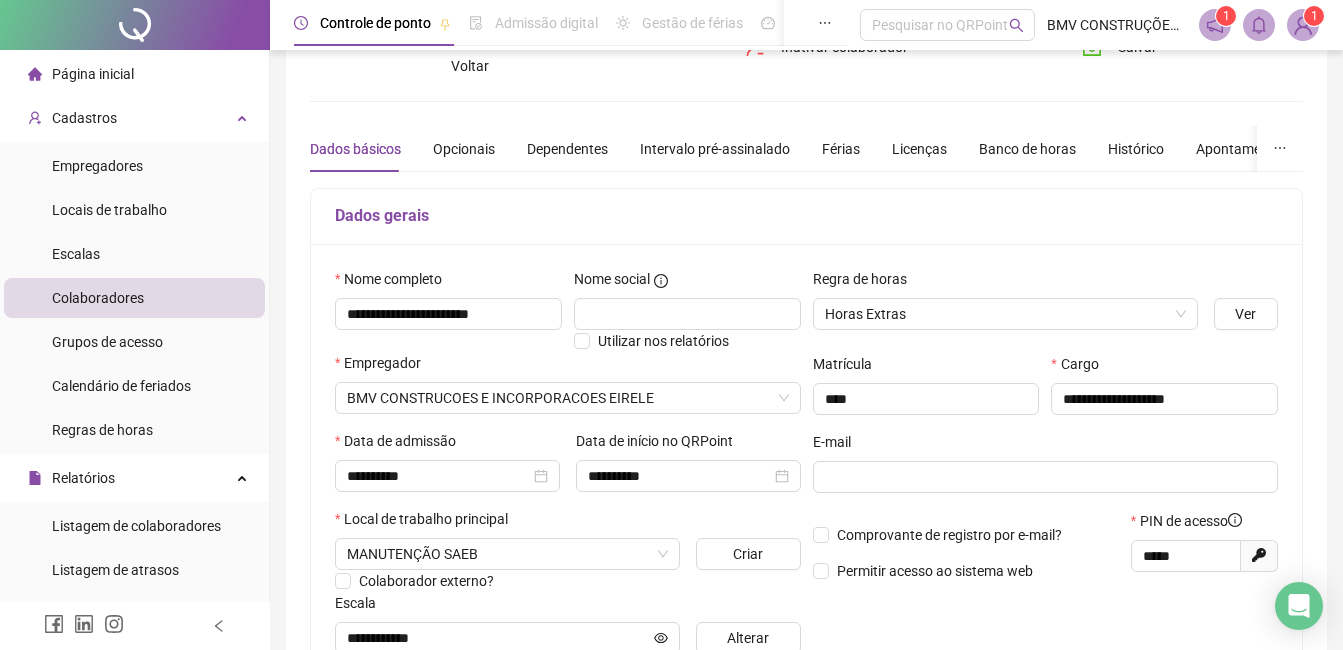 scroll, scrollTop: 100, scrollLeft: 0, axis: vertical 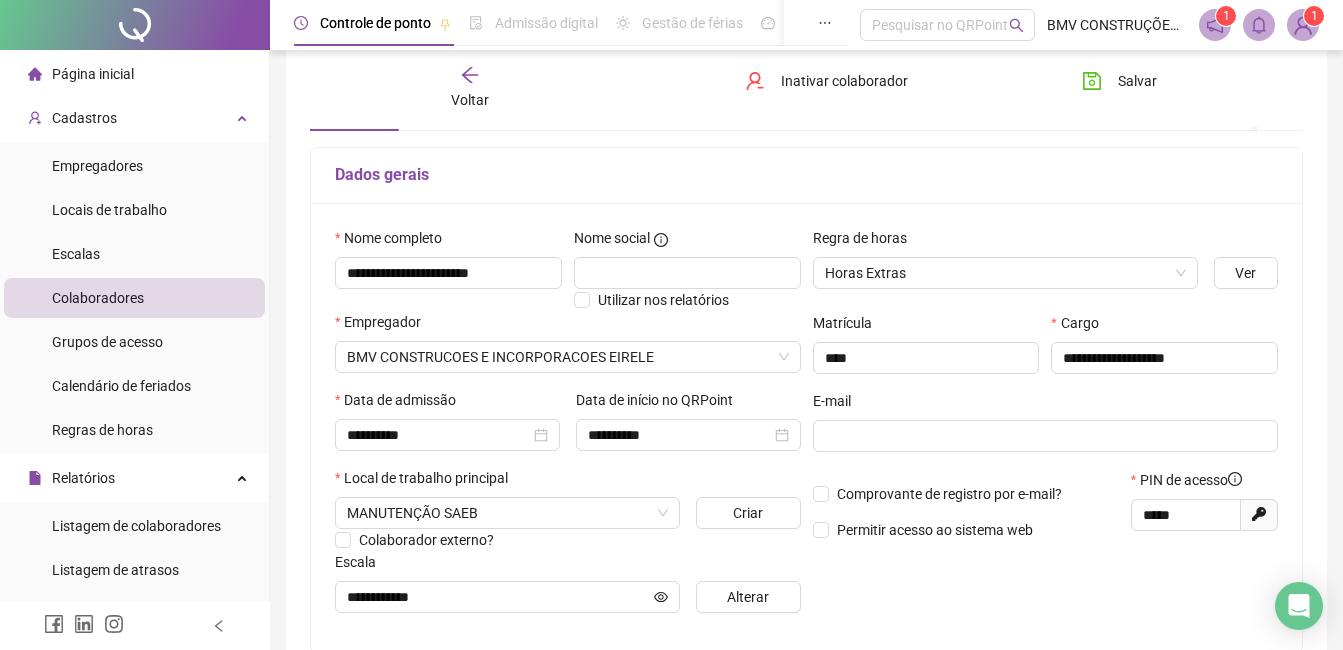 click 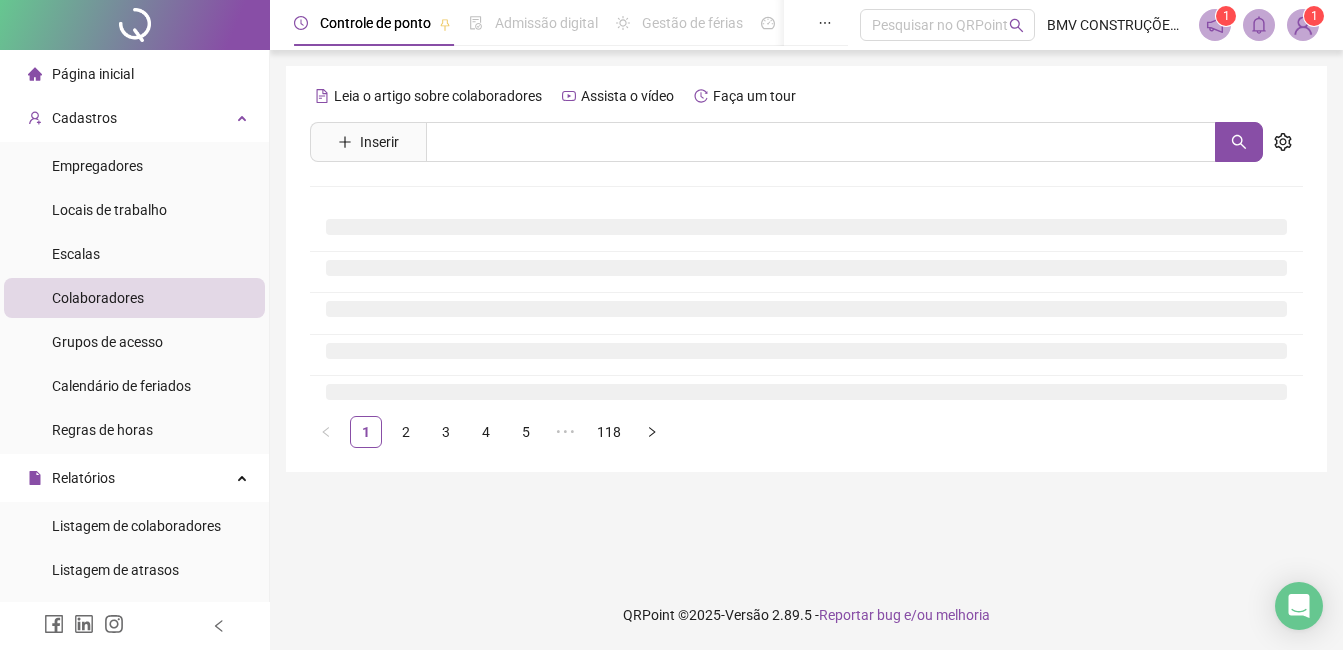 scroll, scrollTop: 0, scrollLeft: 0, axis: both 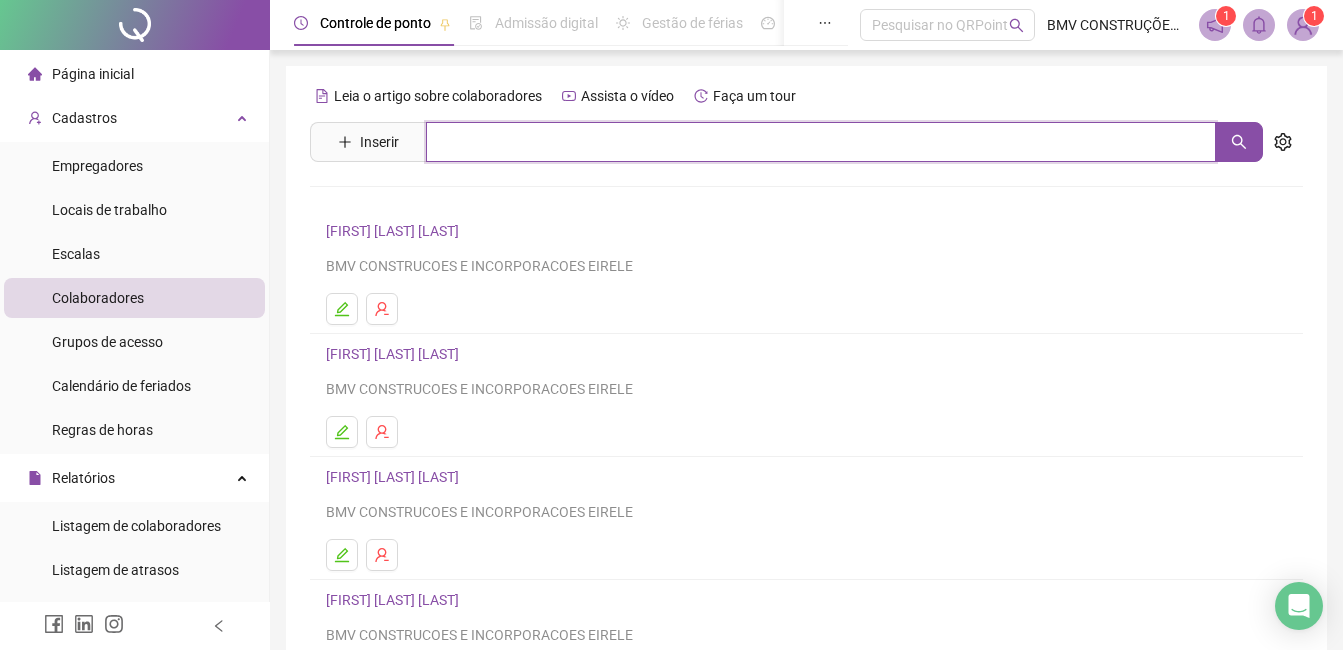 click at bounding box center (821, 142) 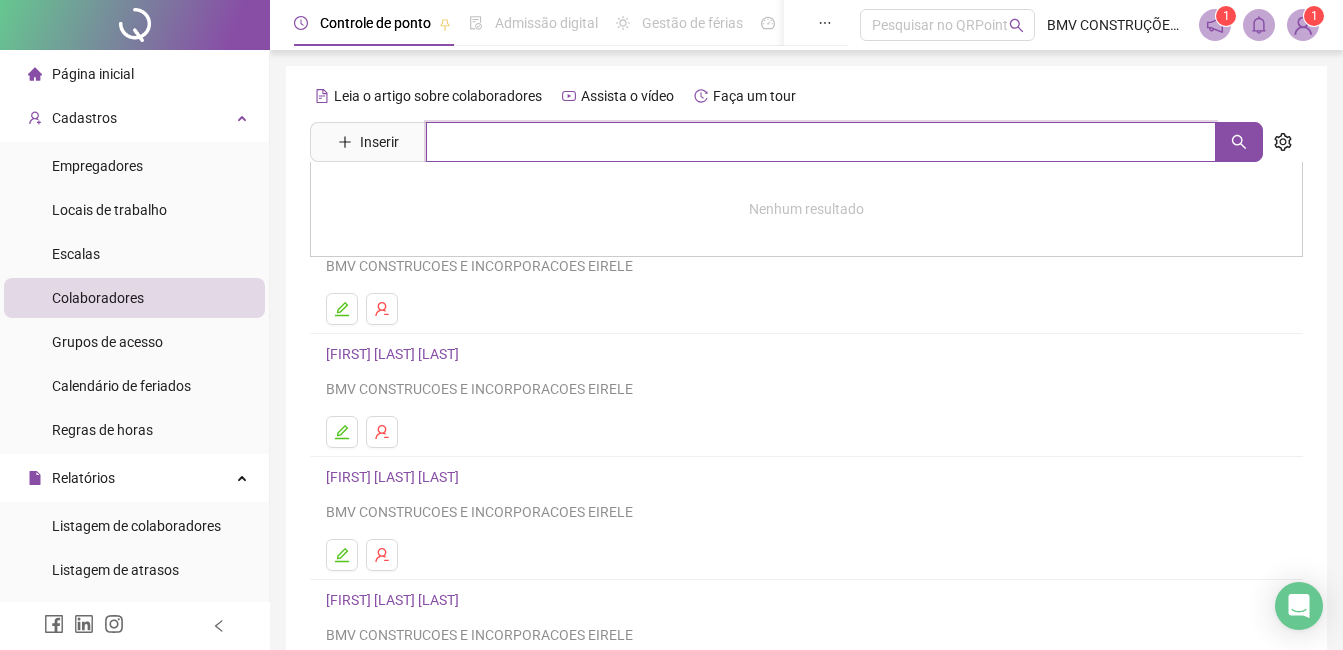 paste on "**********" 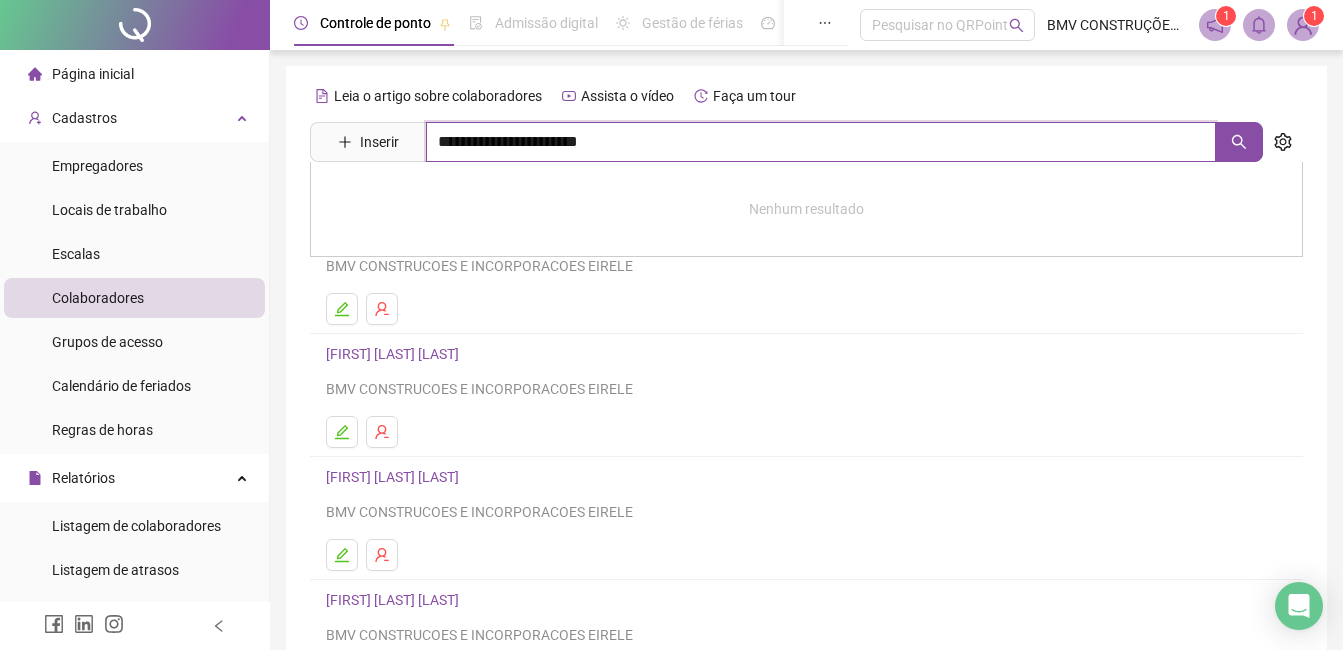 type on "**********" 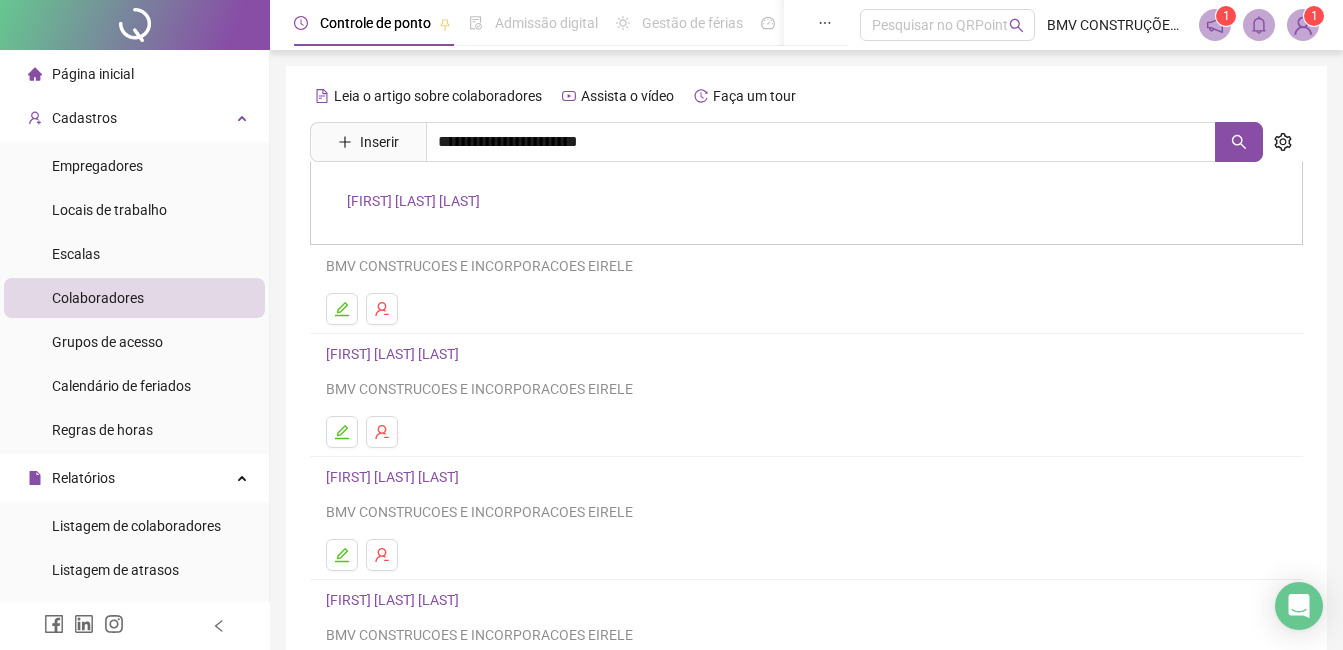 click on "[FIRST] [LAST] [LAST]" at bounding box center [413, 201] 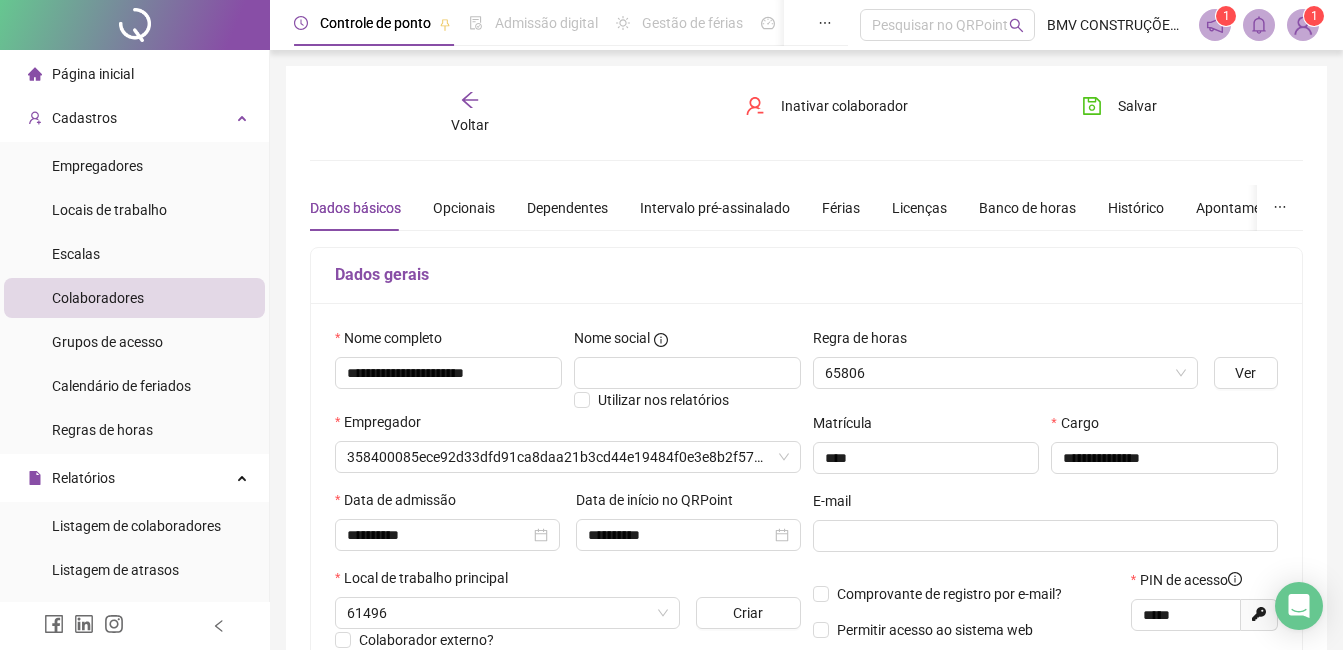 type on "**********" 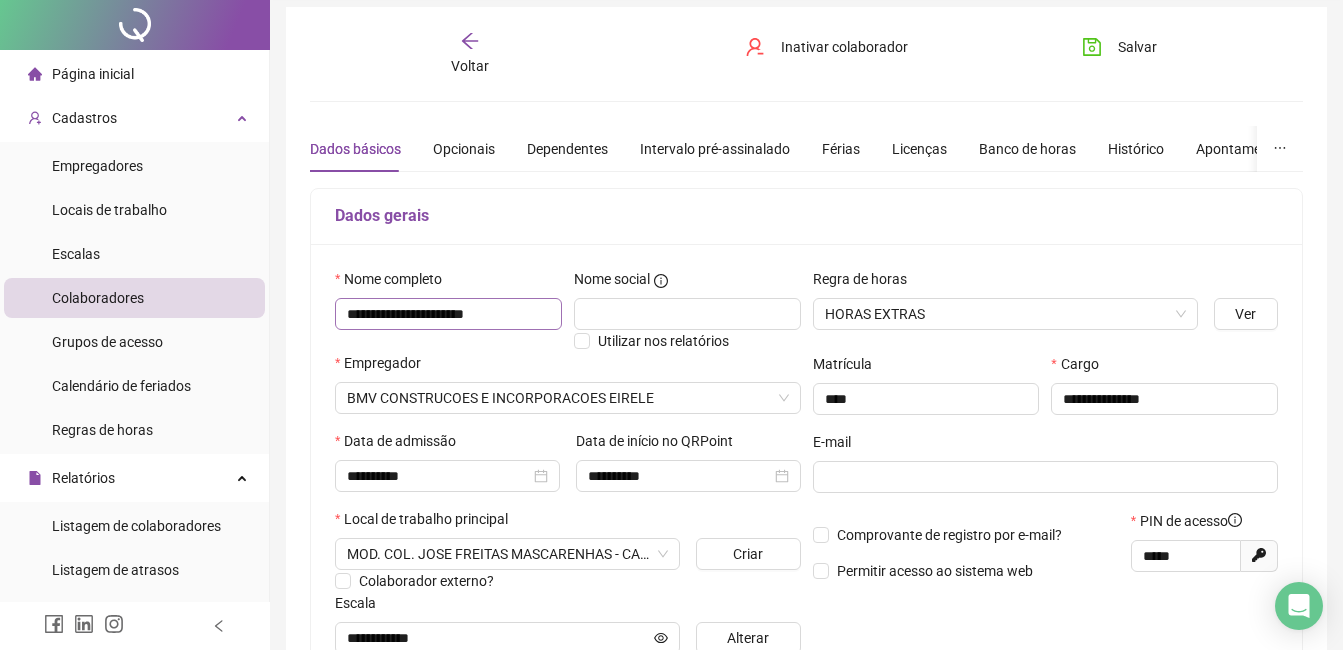 scroll, scrollTop: 100, scrollLeft: 0, axis: vertical 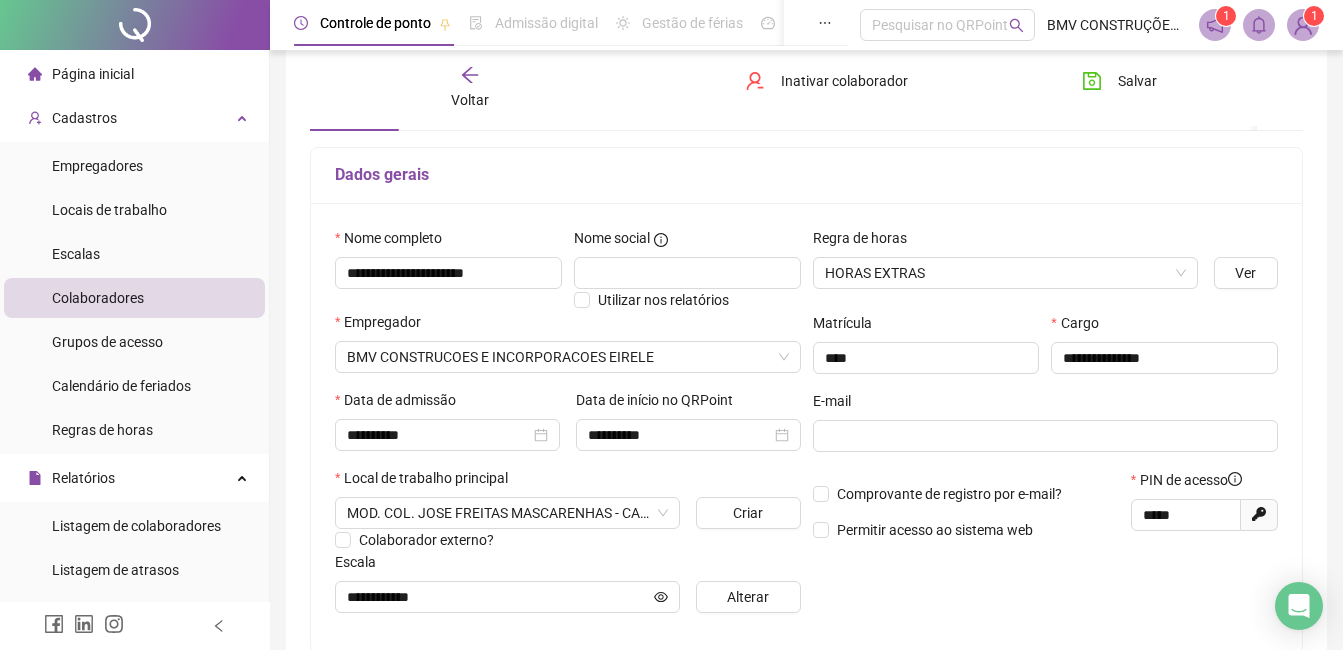 click 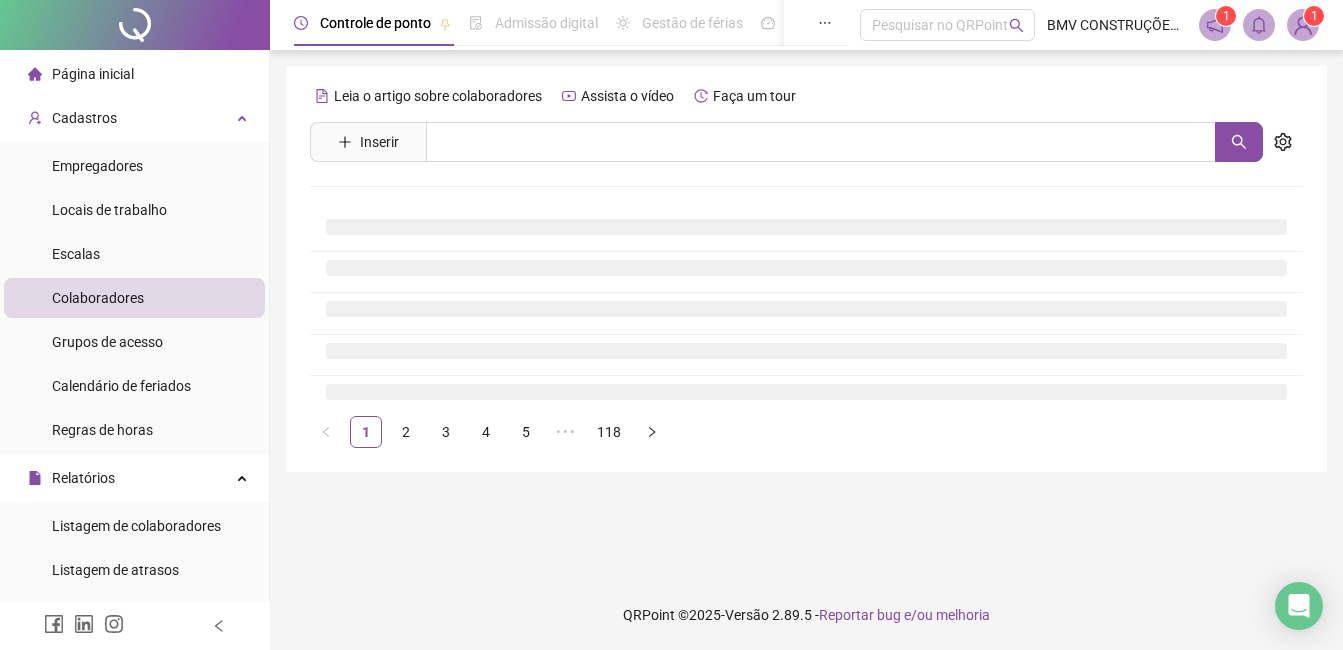 scroll, scrollTop: 0, scrollLeft: 0, axis: both 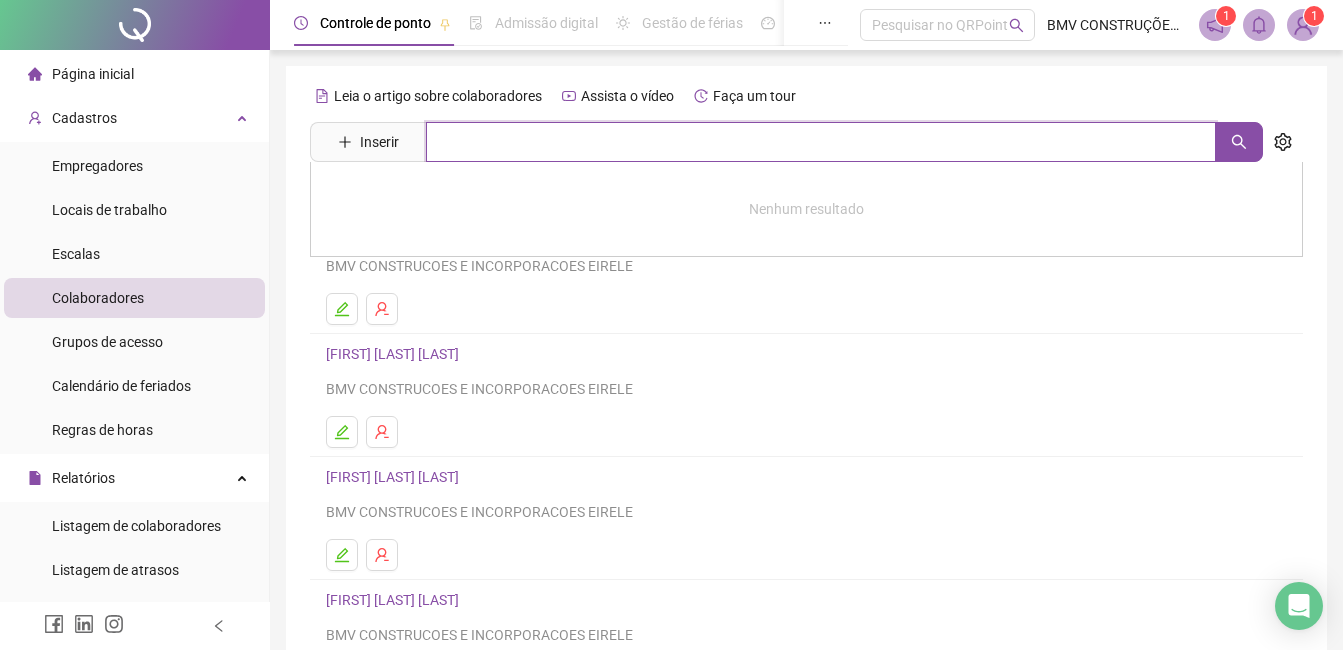 click at bounding box center (821, 142) 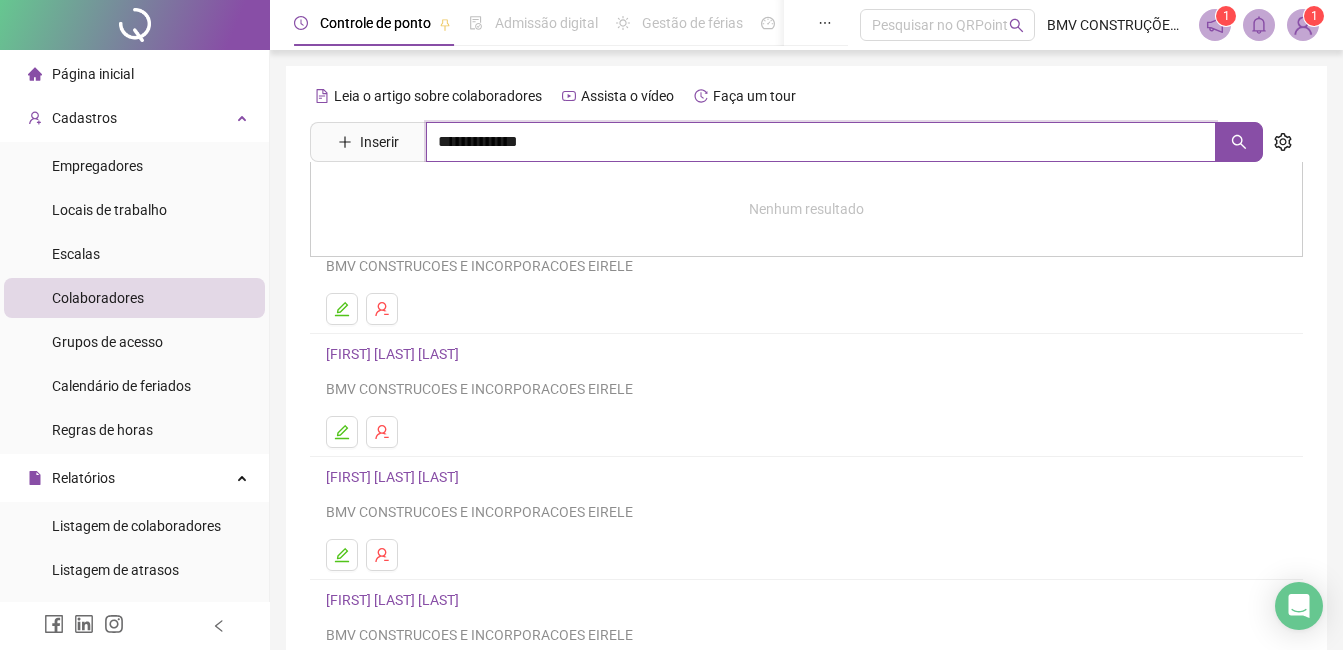 type on "**********" 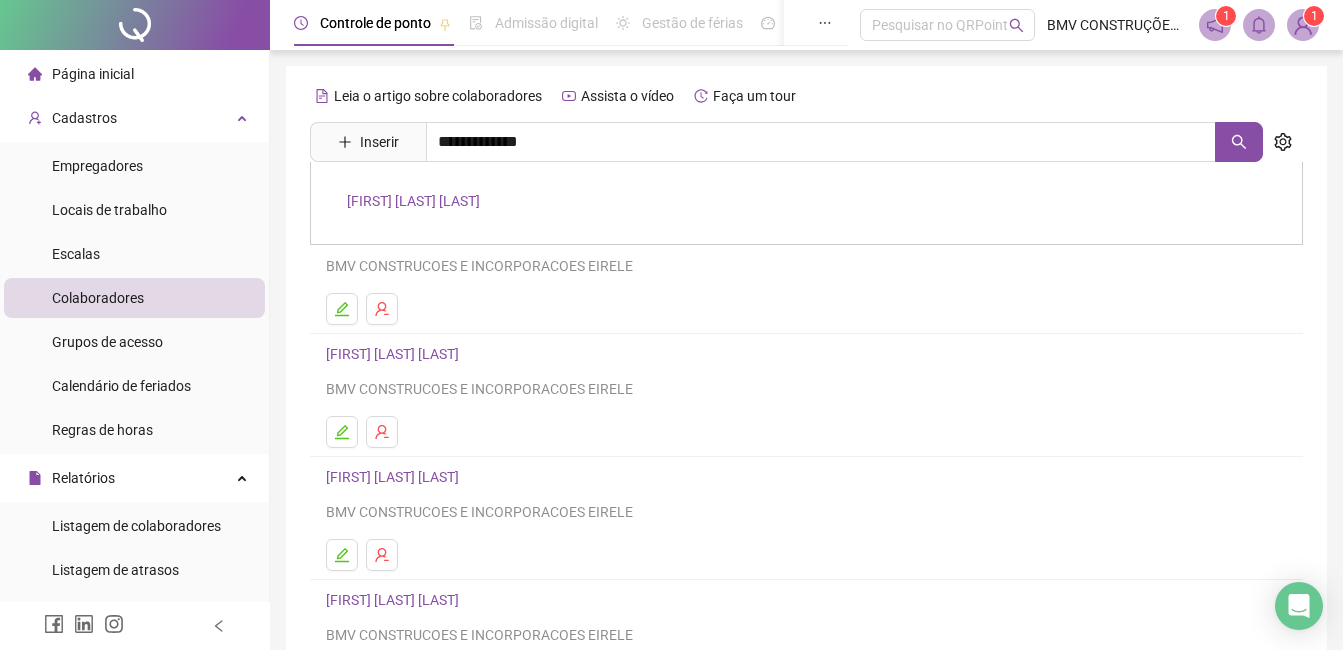 click on "[FIRST] [LAST] [LAST]" at bounding box center (413, 201) 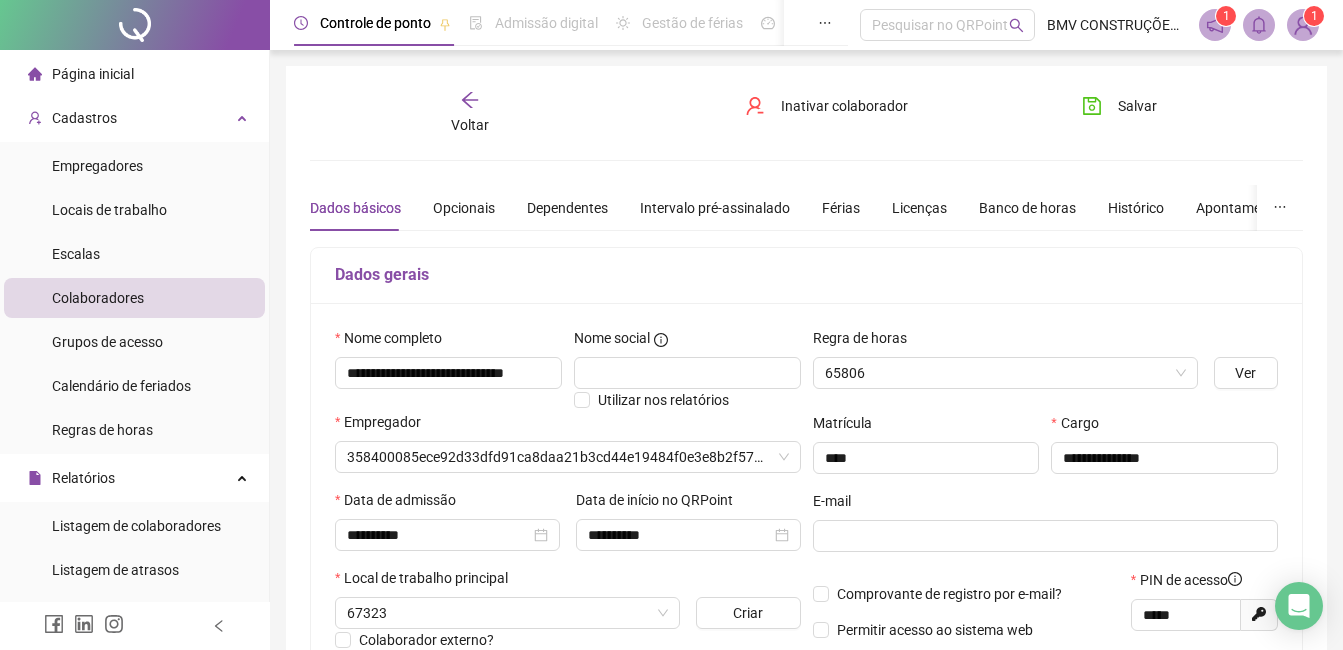 type on "**********" 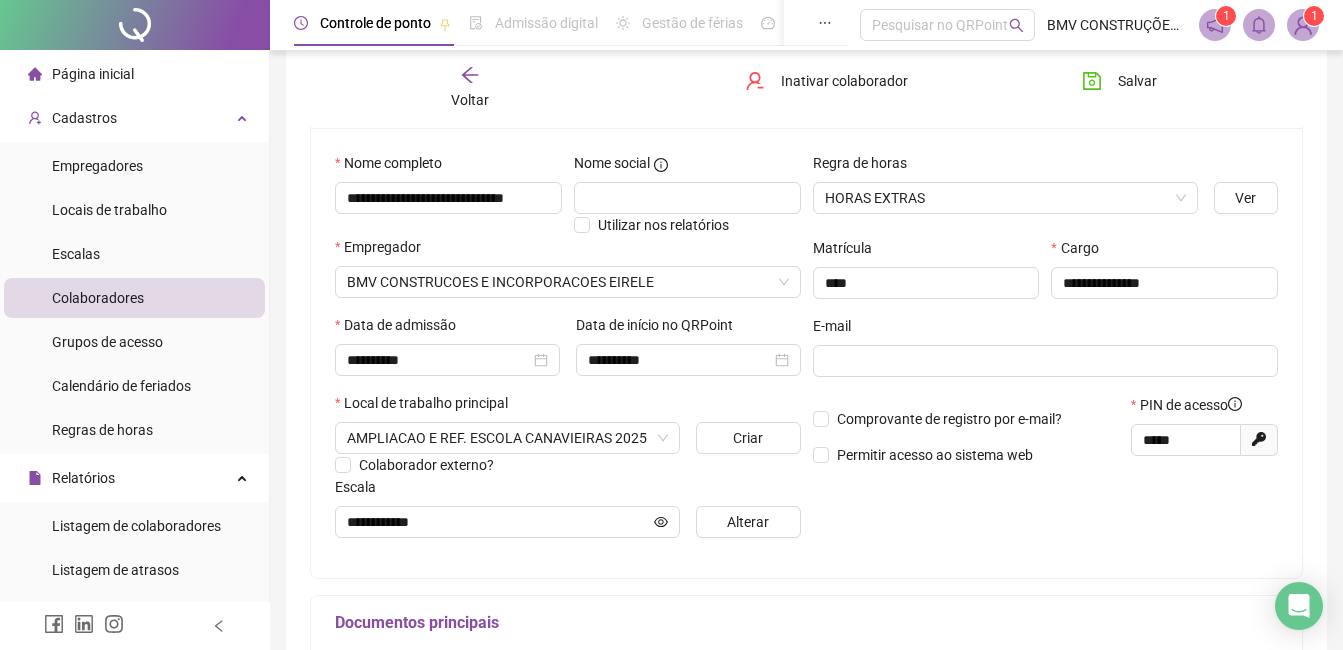 scroll, scrollTop: 200, scrollLeft: 0, axis: vertical 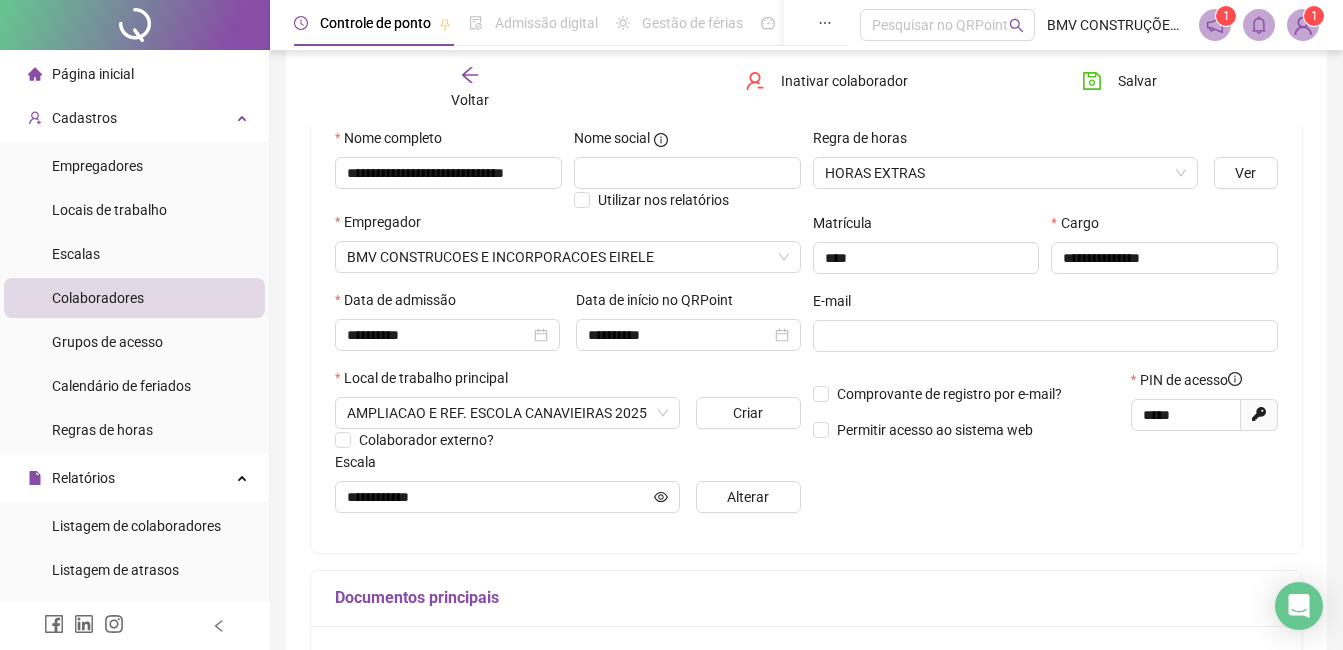 click on "Voltar" at bounding box center [470, 88] 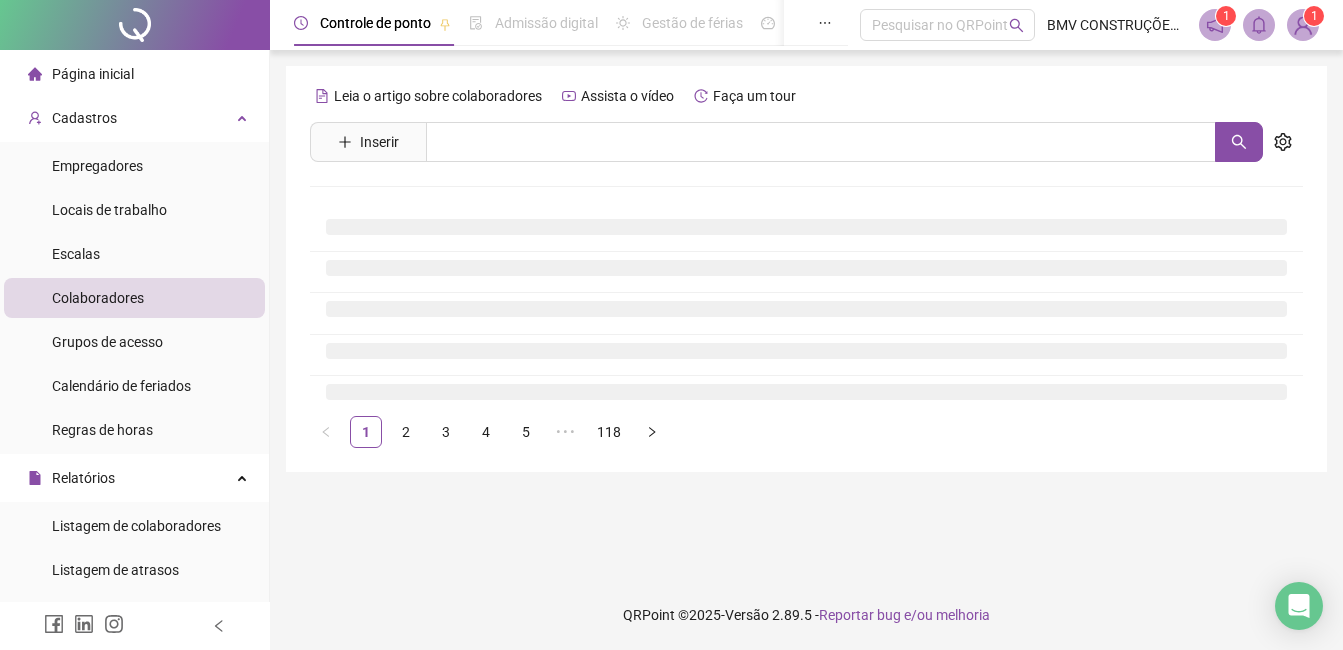 scroll, scrollTop: 0, scrollLeft: 0, axis: both 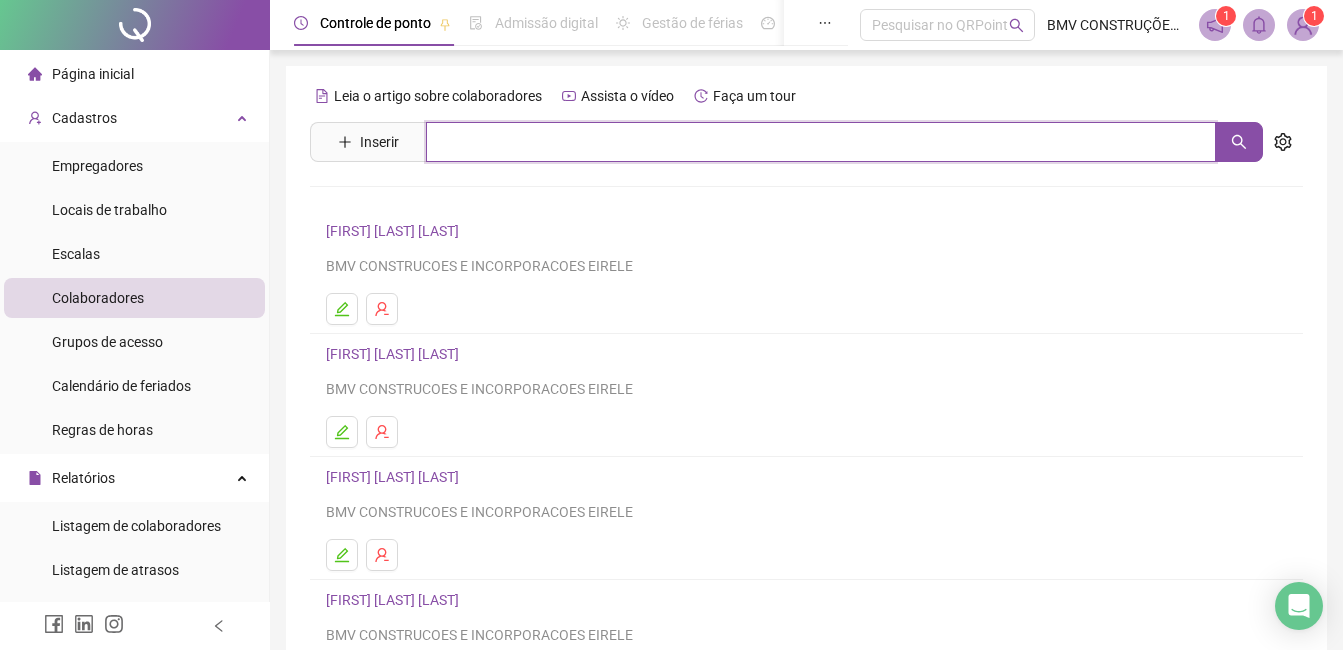 click at bounding box center [821, 142] 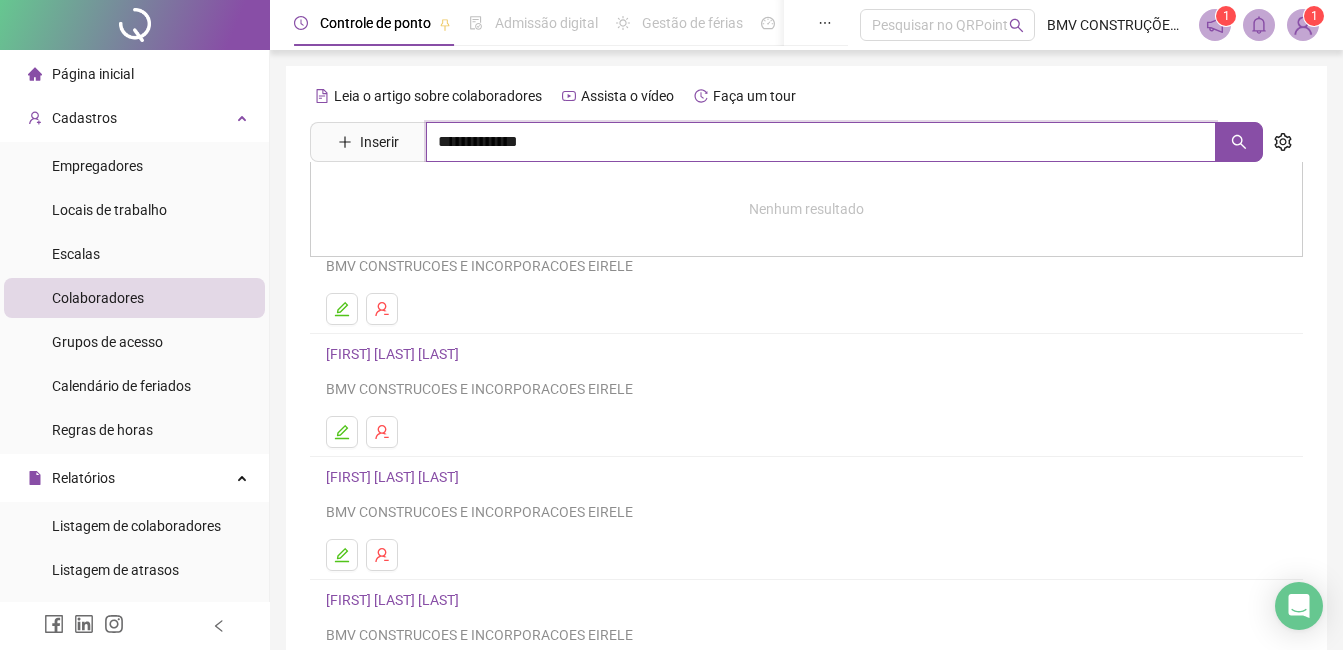 type on "**********" 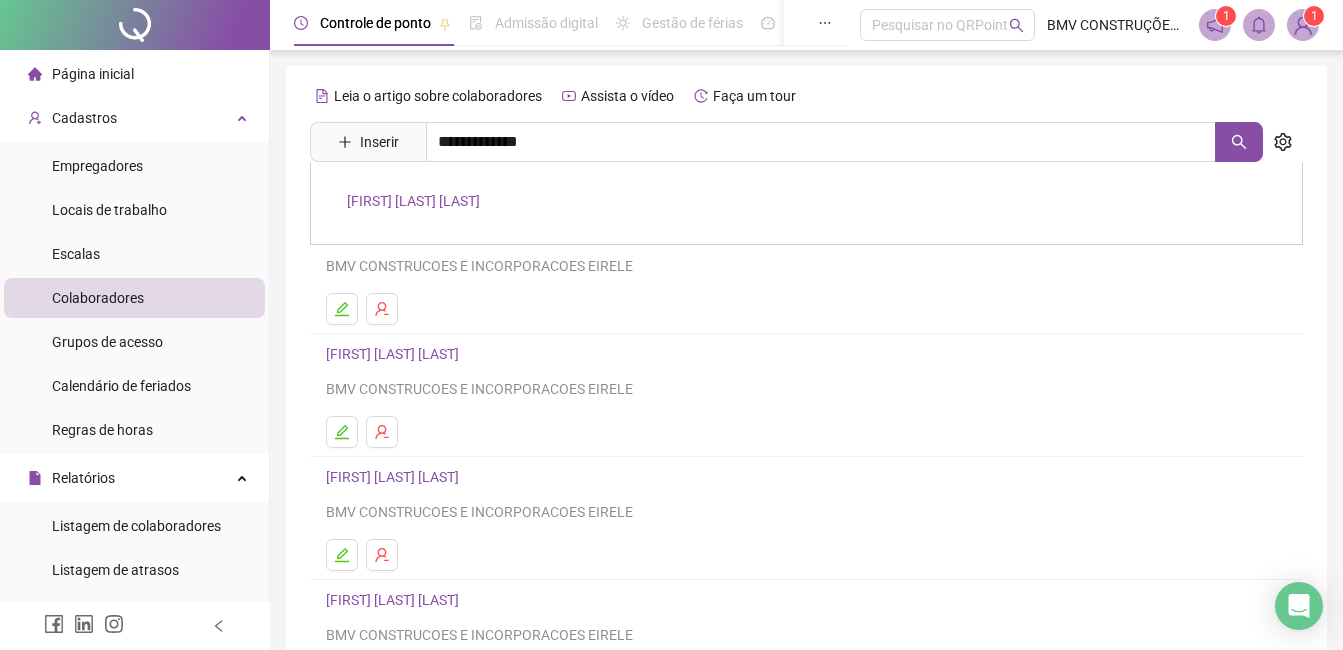 click on "[FIRST] [LAST] [LAST]" at bounding box center [413, 201] 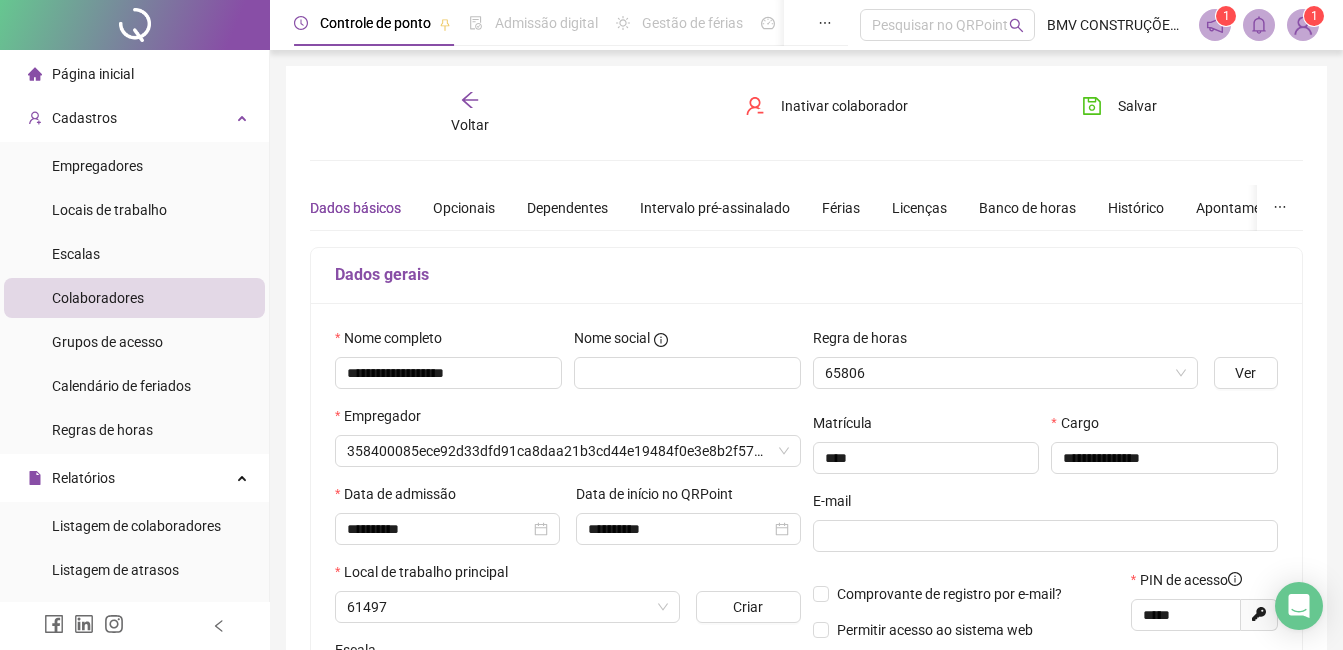 type on "**********" 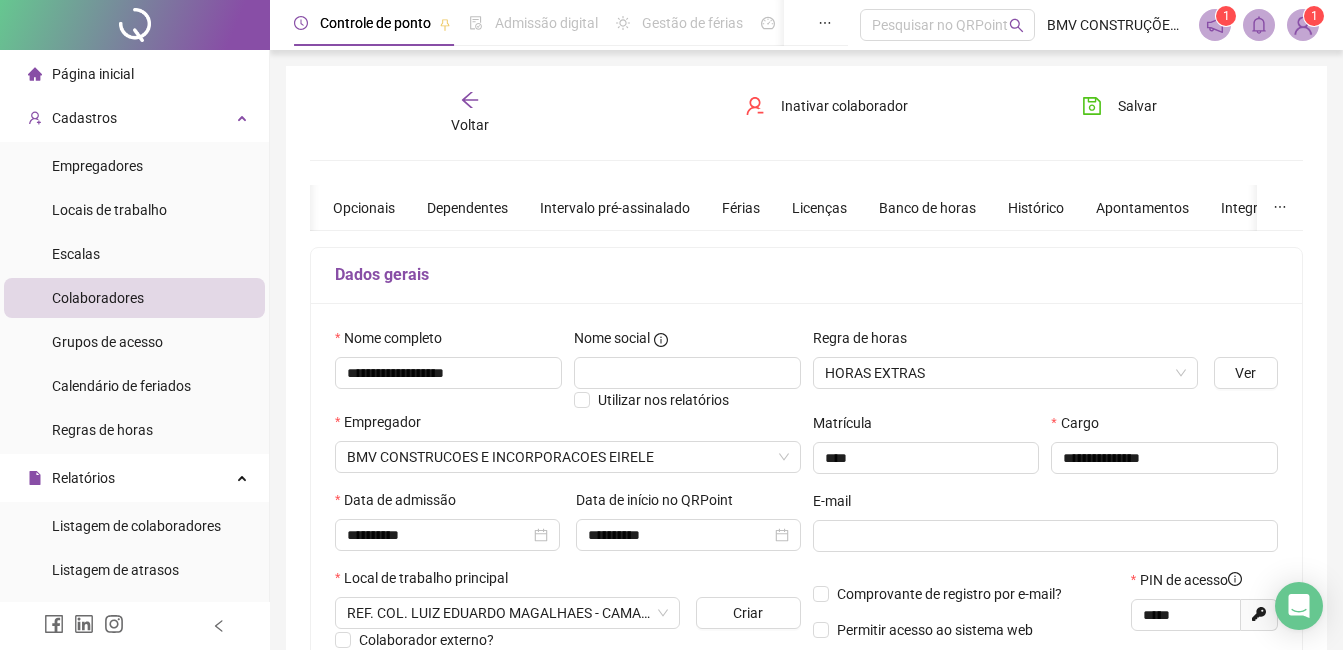 click 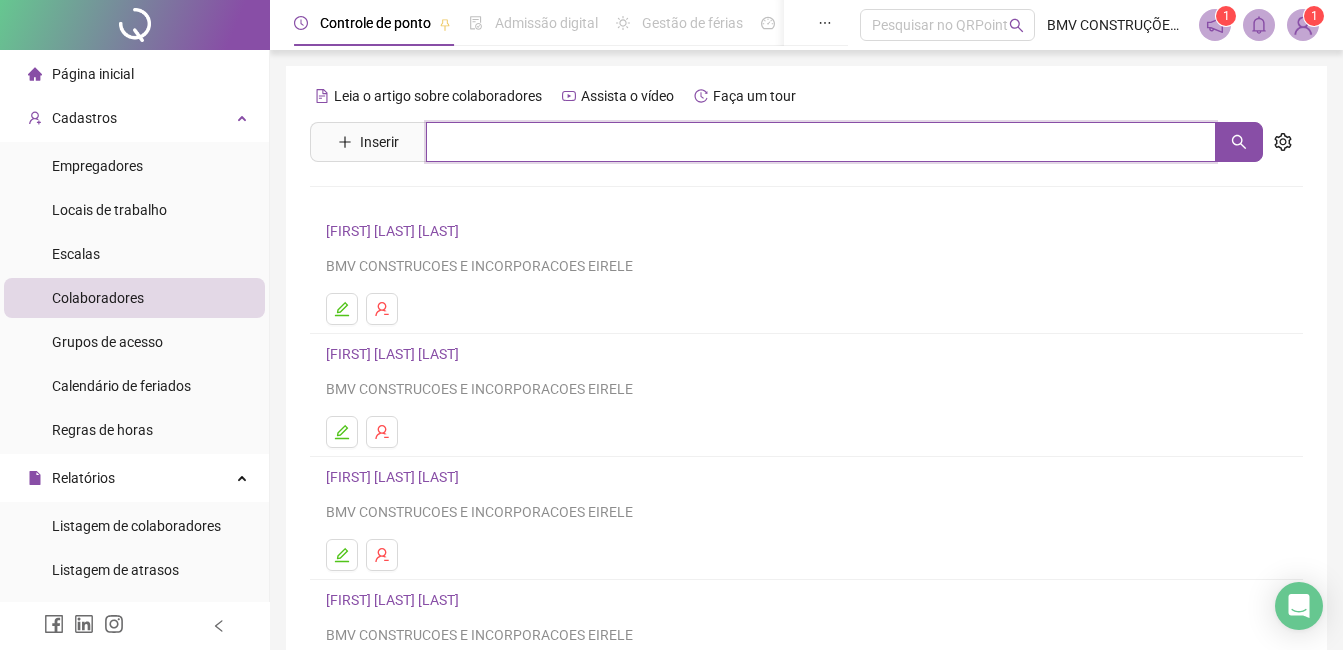 click at bounding box center (821, 142) 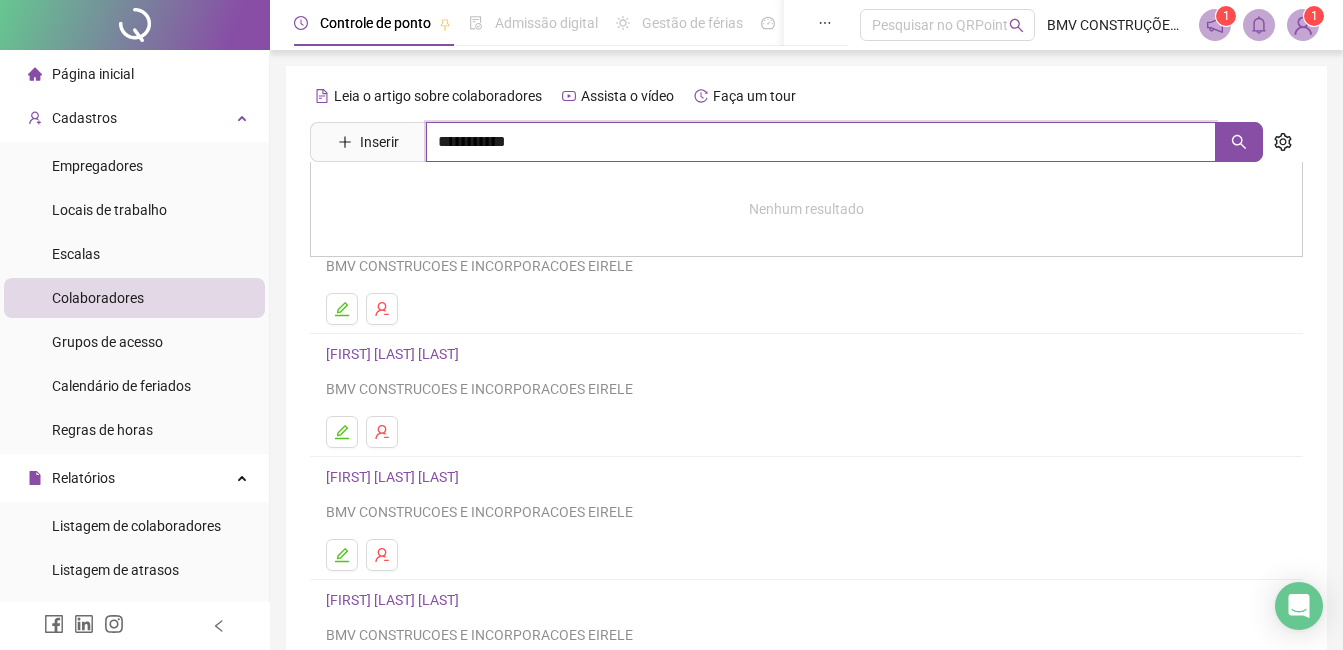 click on "**********" at bounding box center (821, 142) 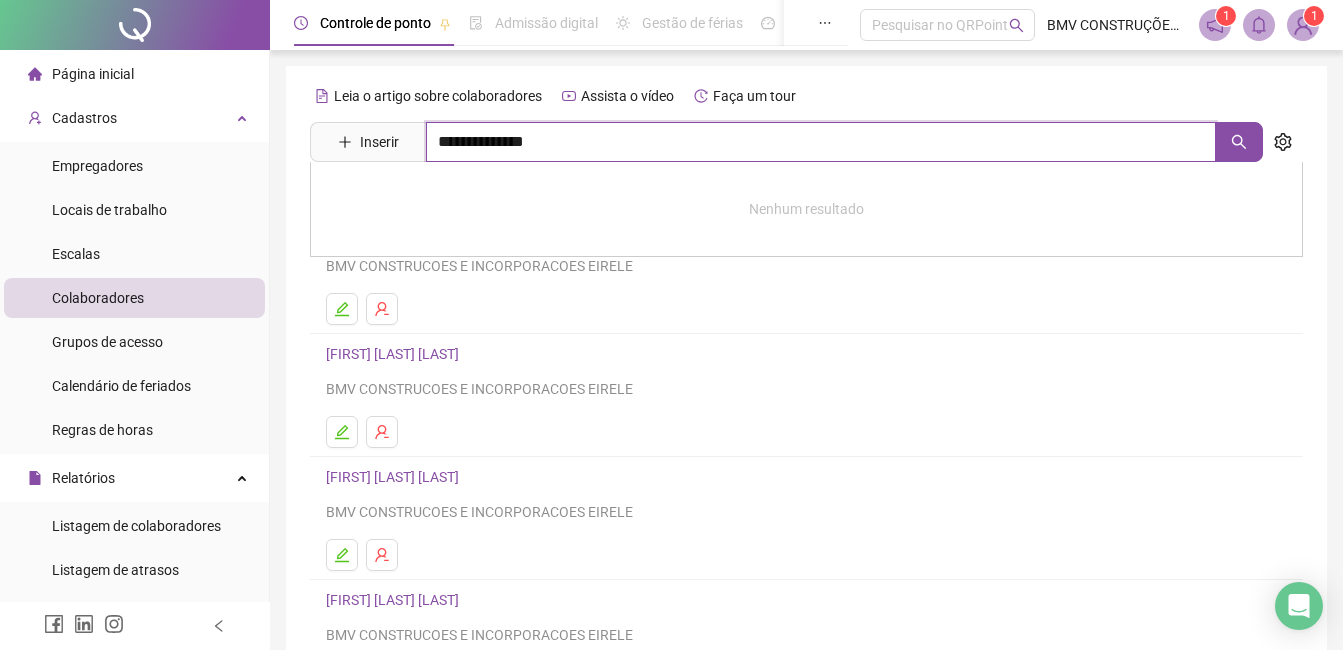 type on "**********" 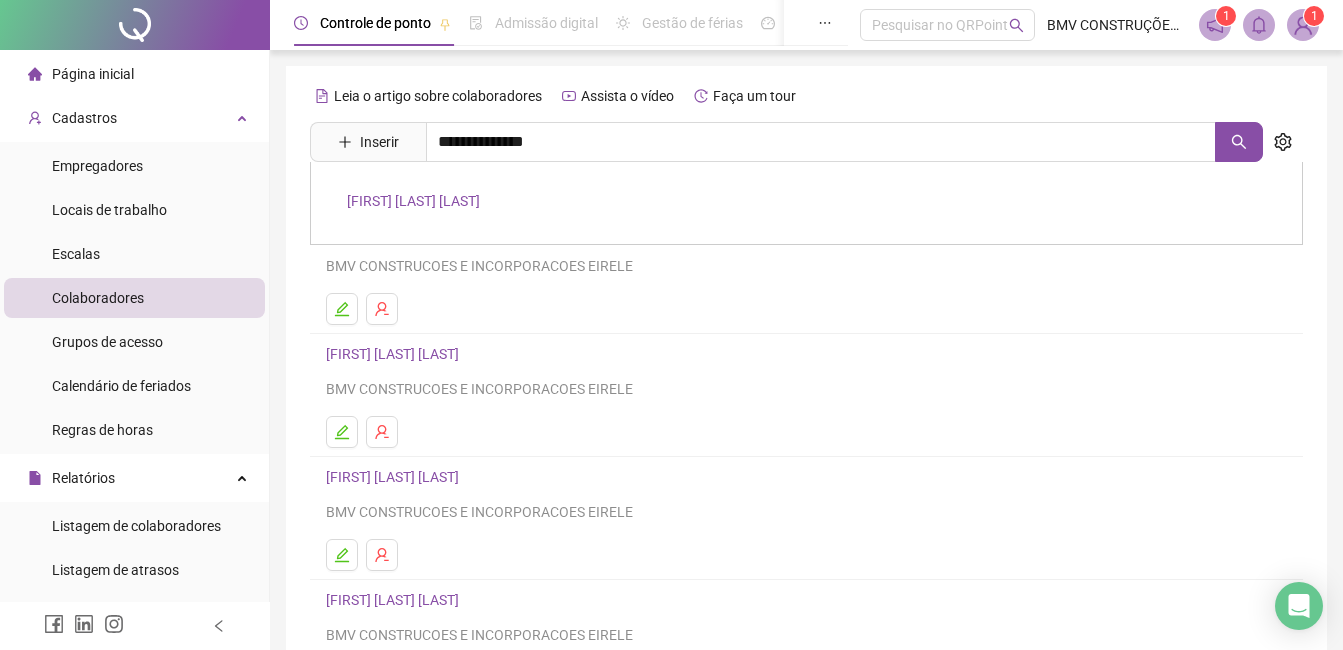click on "[FIRST] [LAST] [LAST]" at bounding box center (806, 203) 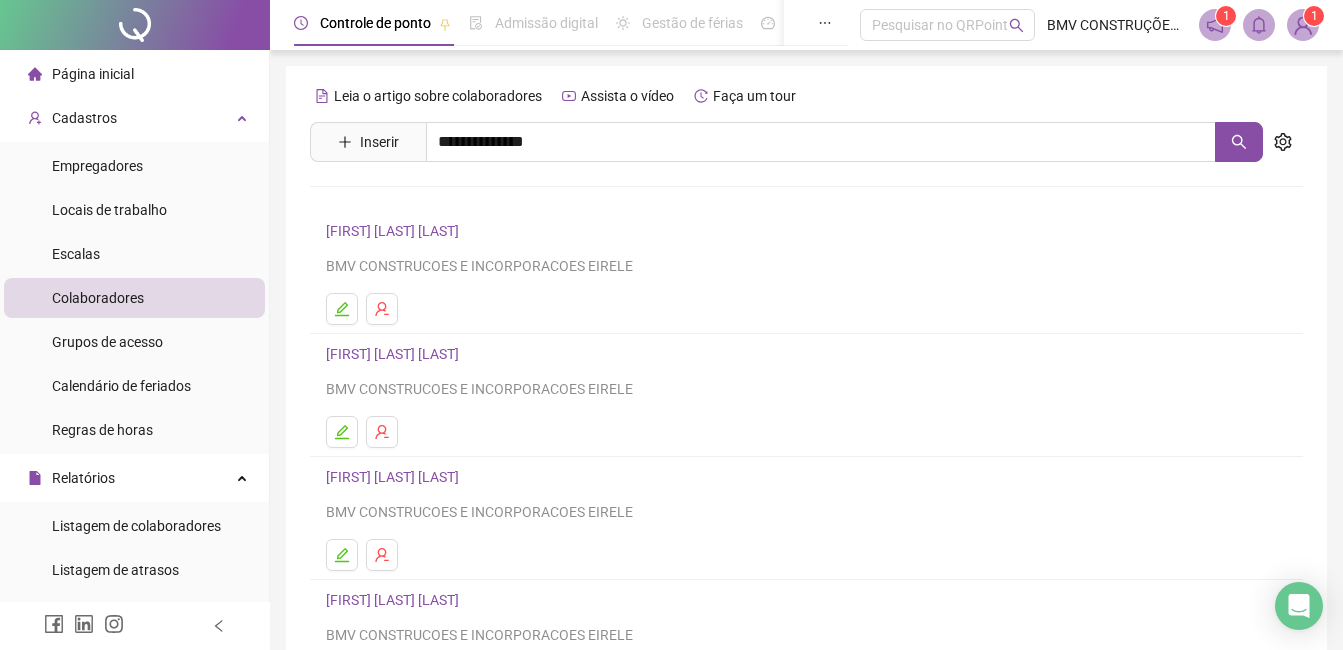 click on "**********" at bounding box center [806, 468] 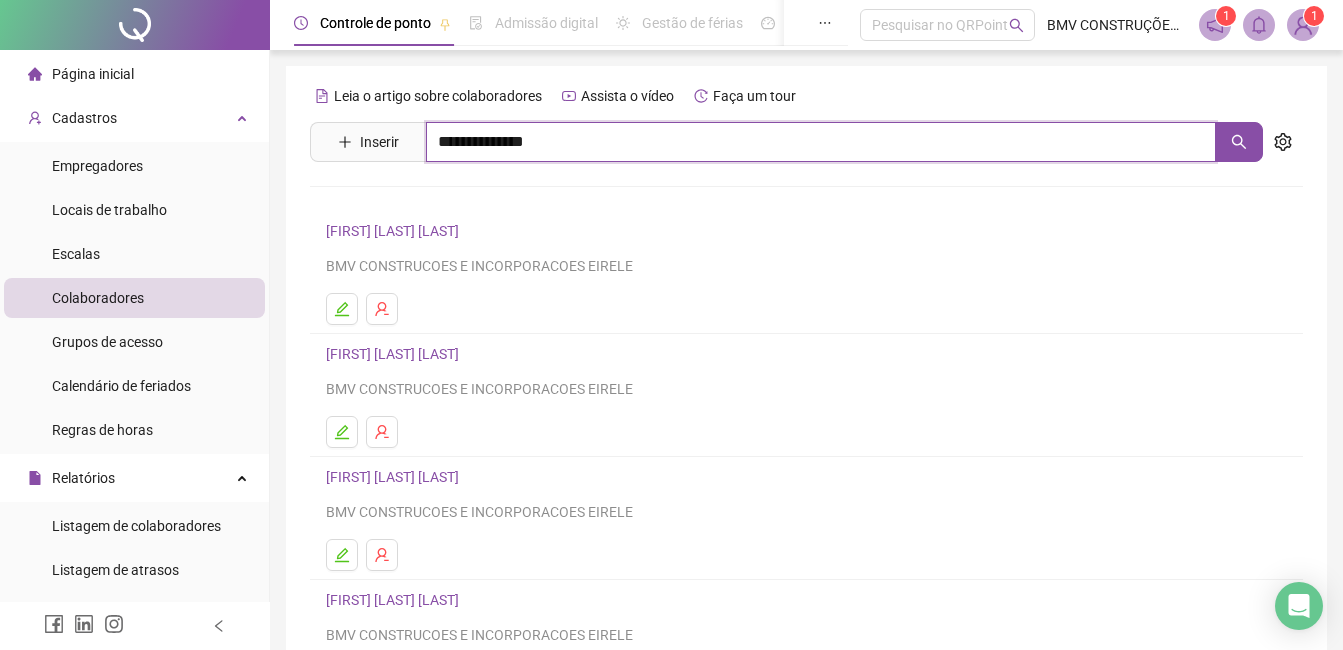 click on "**********" at bounding box center [821, 142] 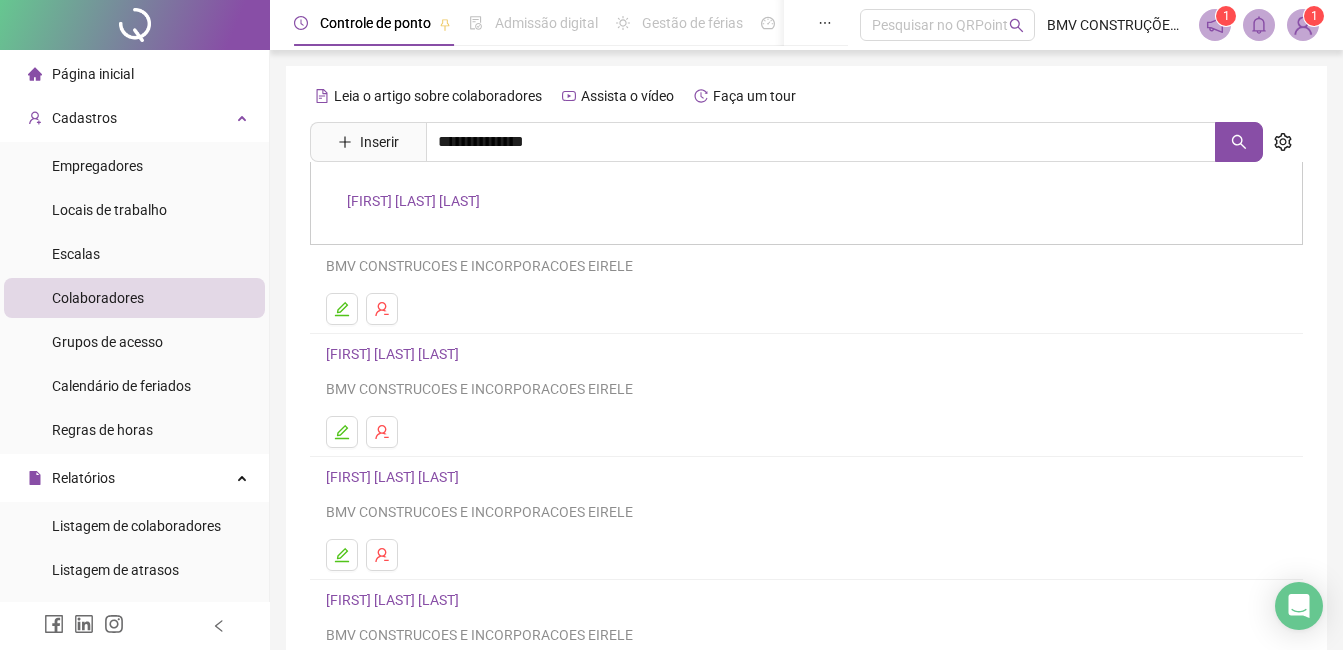 click on "[FIRST] [LAST] [LAST]" at bounding box center (413, 201) 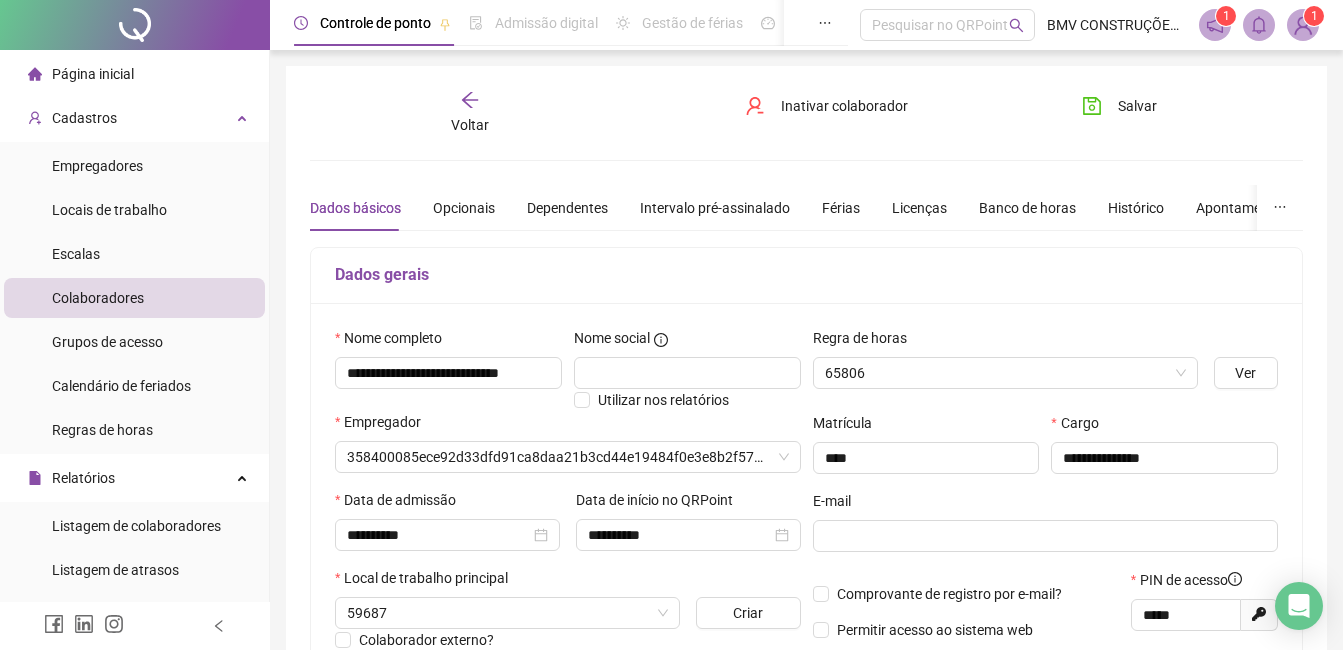 type on "**********" 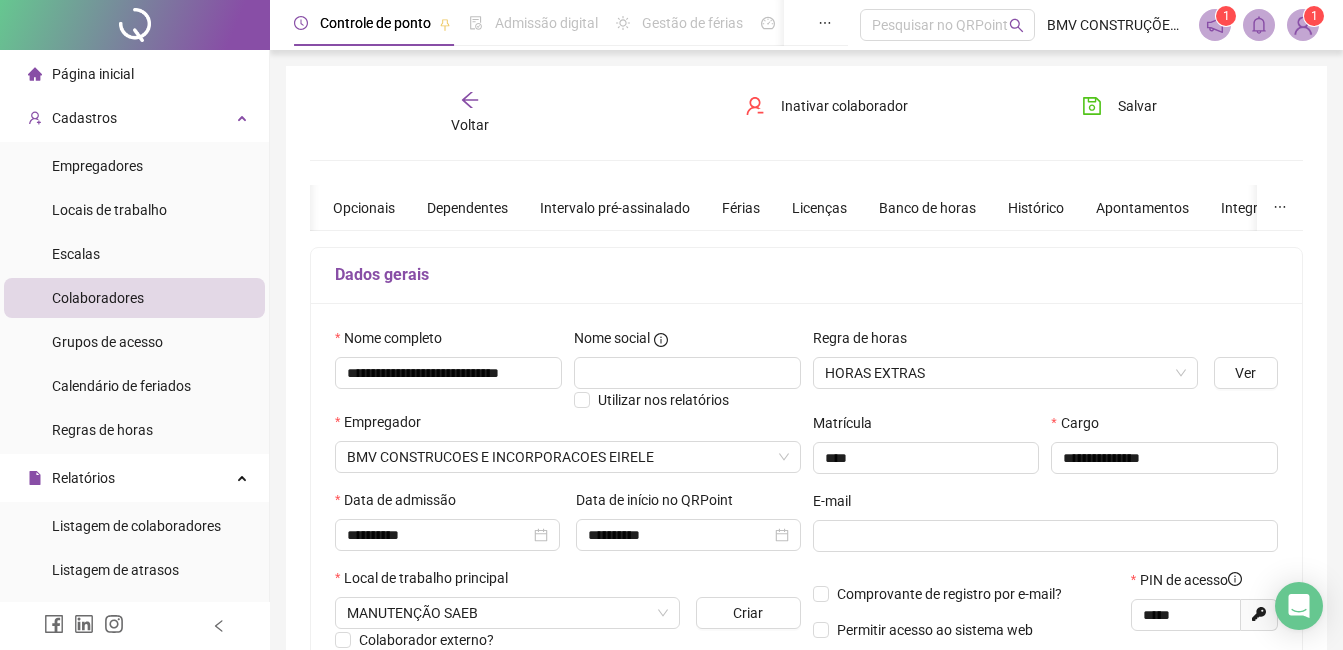 click 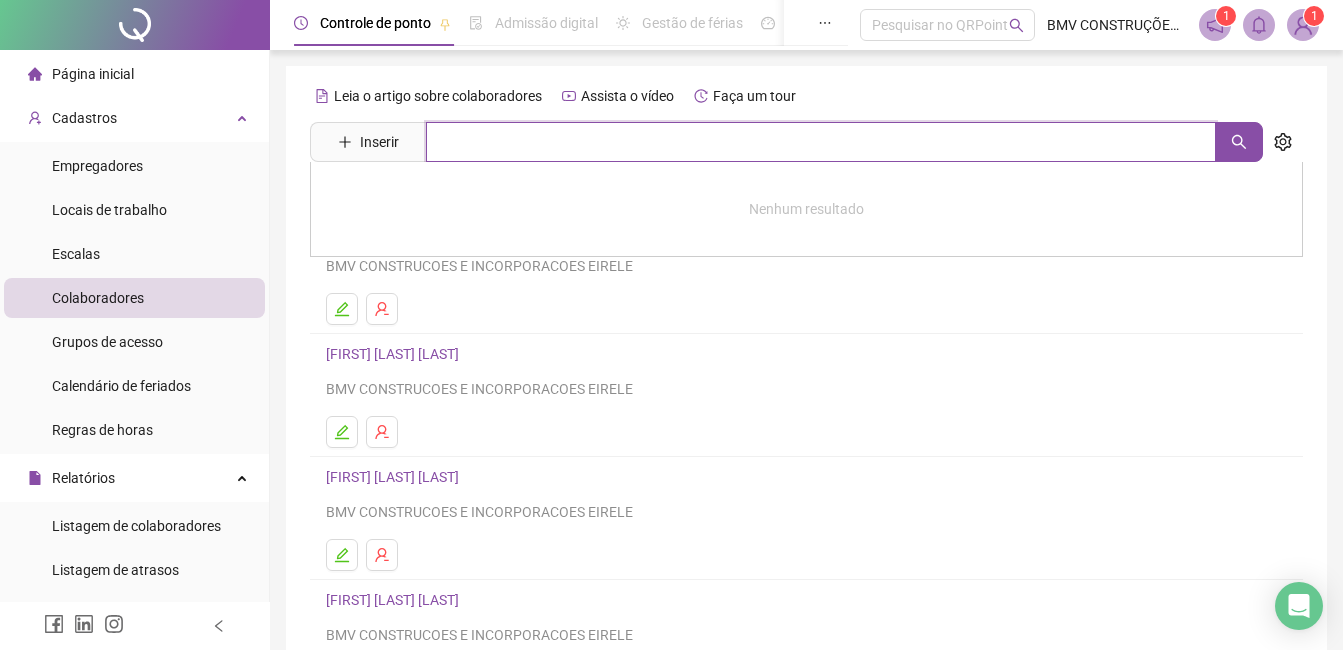 click at bounding box center [821, 142] 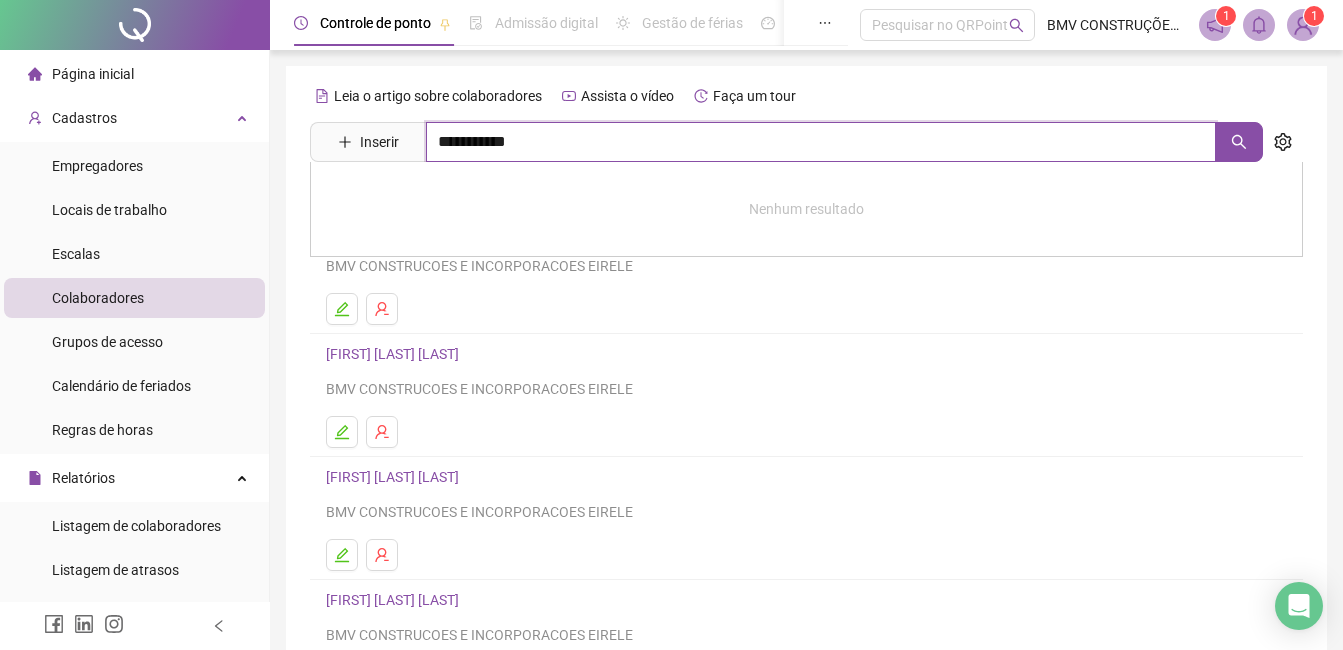 type on "**********" 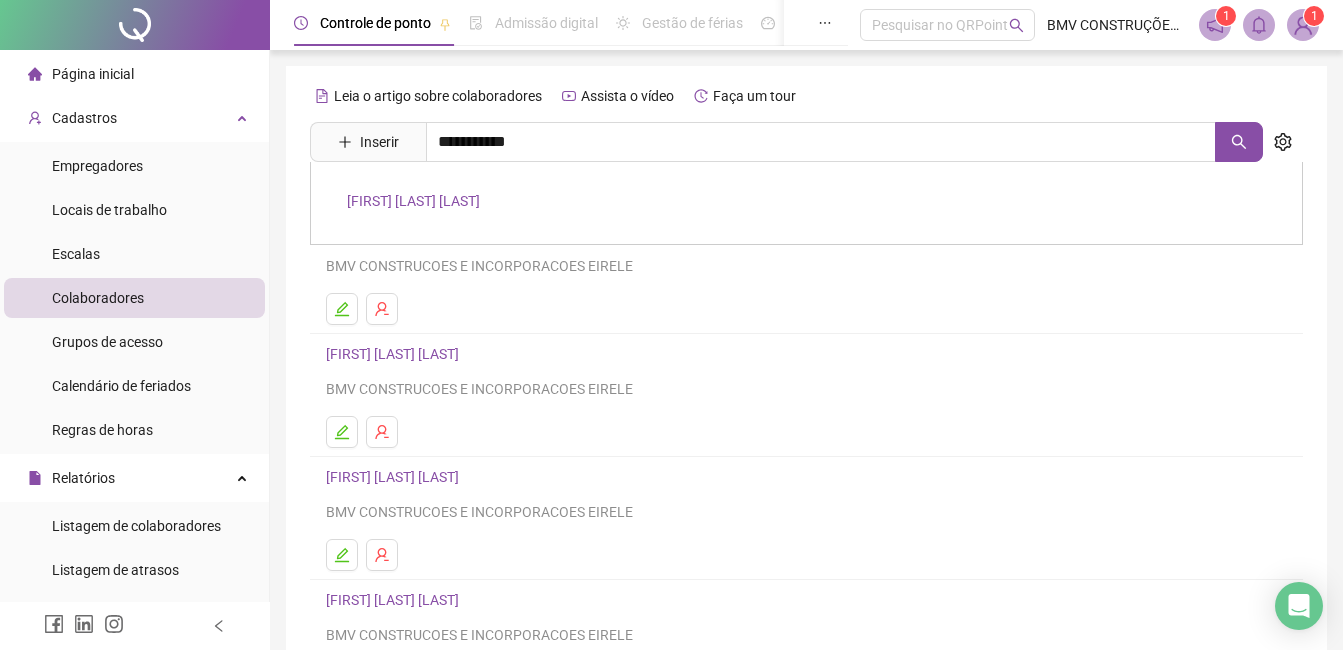 click on "[FIRST] [LAST] [LAST]" at bounding box center [413, 201] 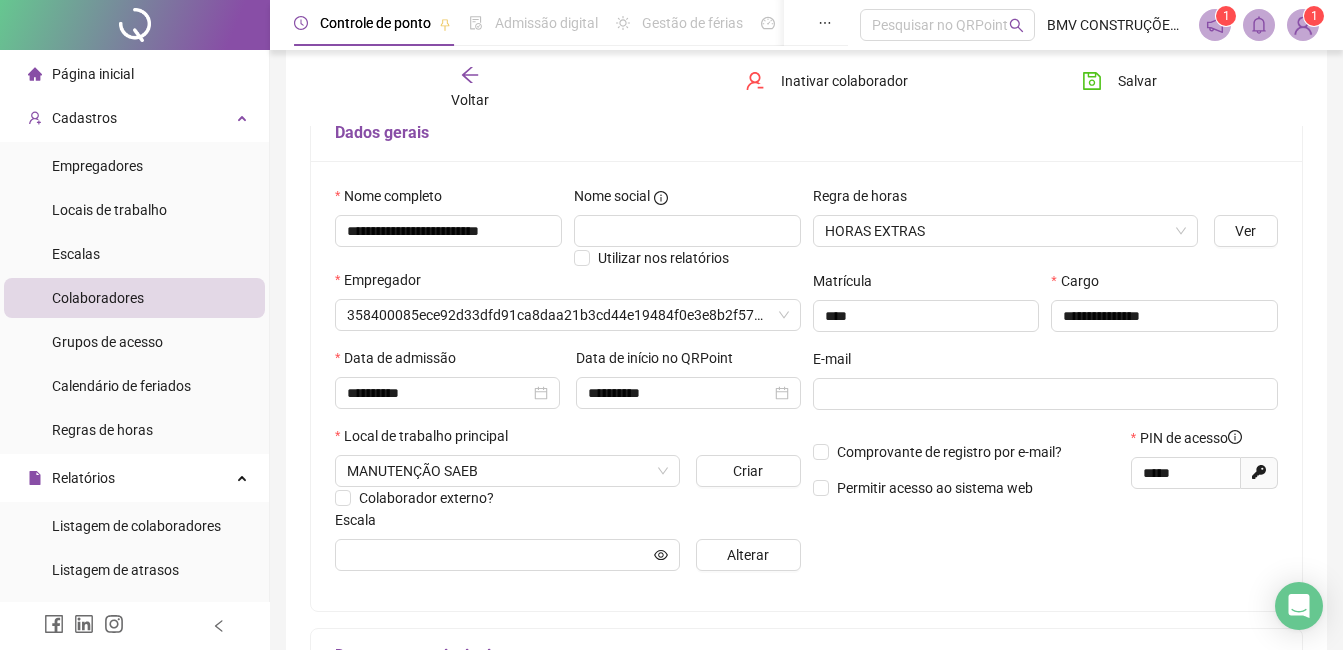 scroll, scrollTop: 200, scrollLeft: 0, axis: vertical 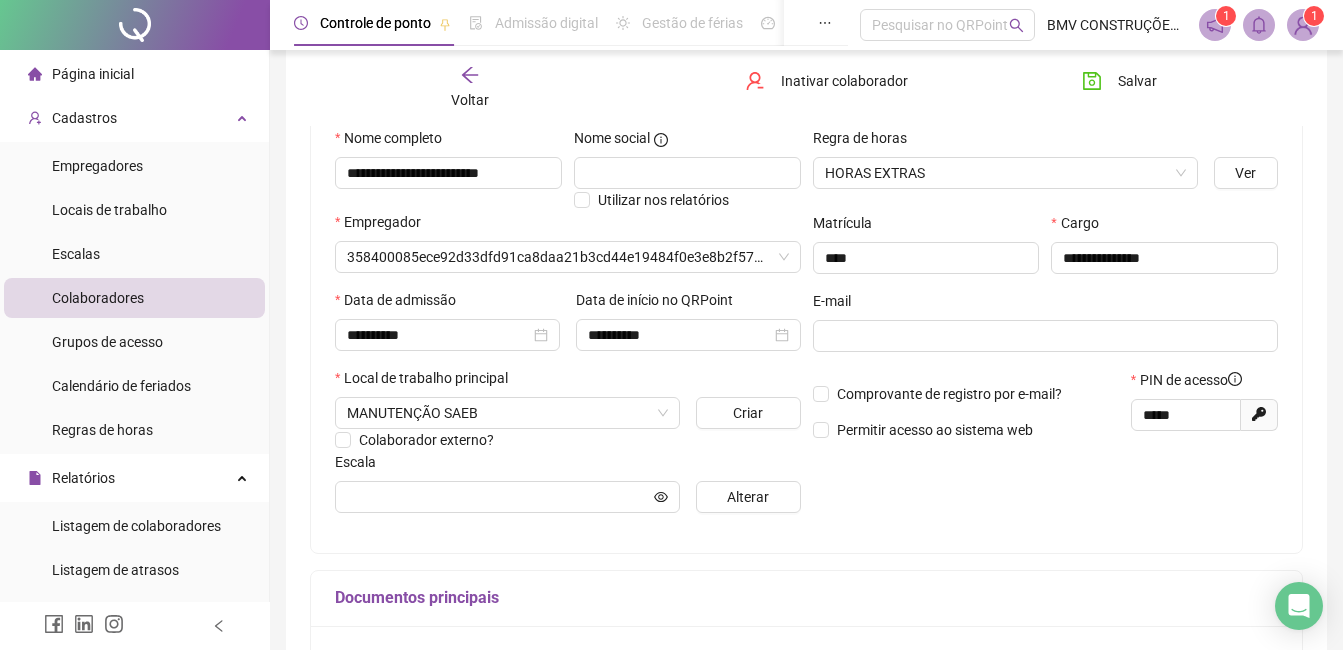 type on "**********" 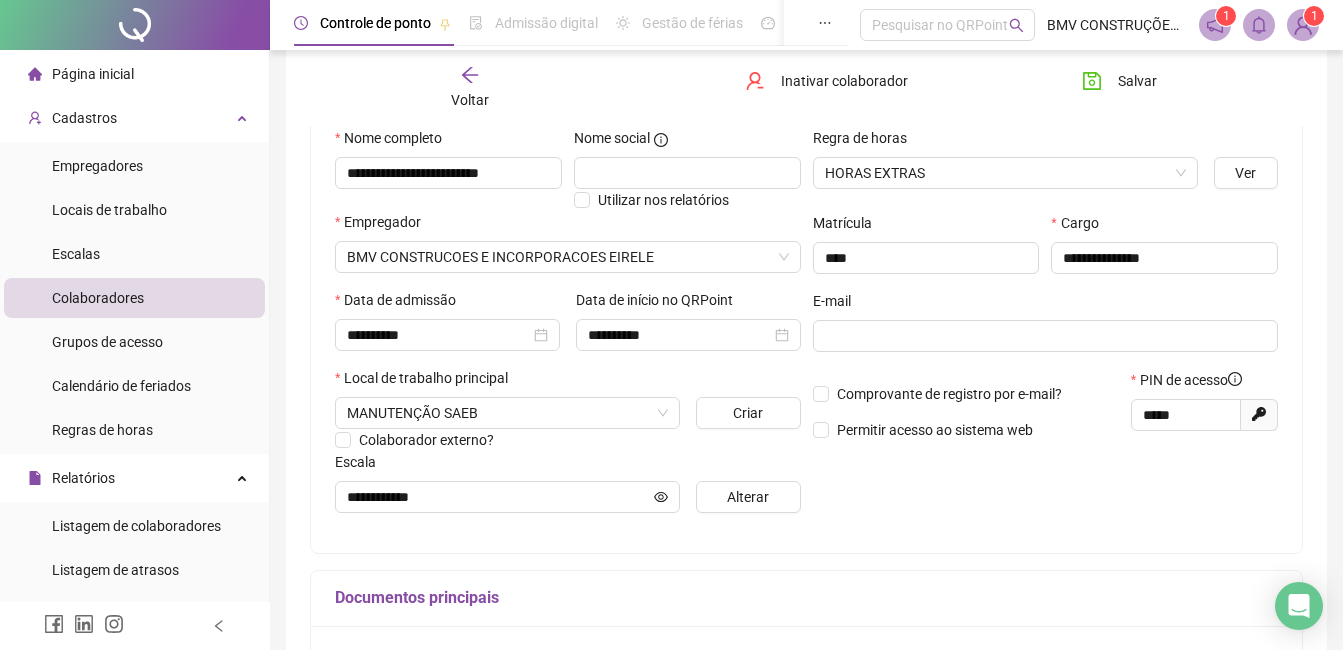 click on "Voltar" at bounding box center [470, 88] 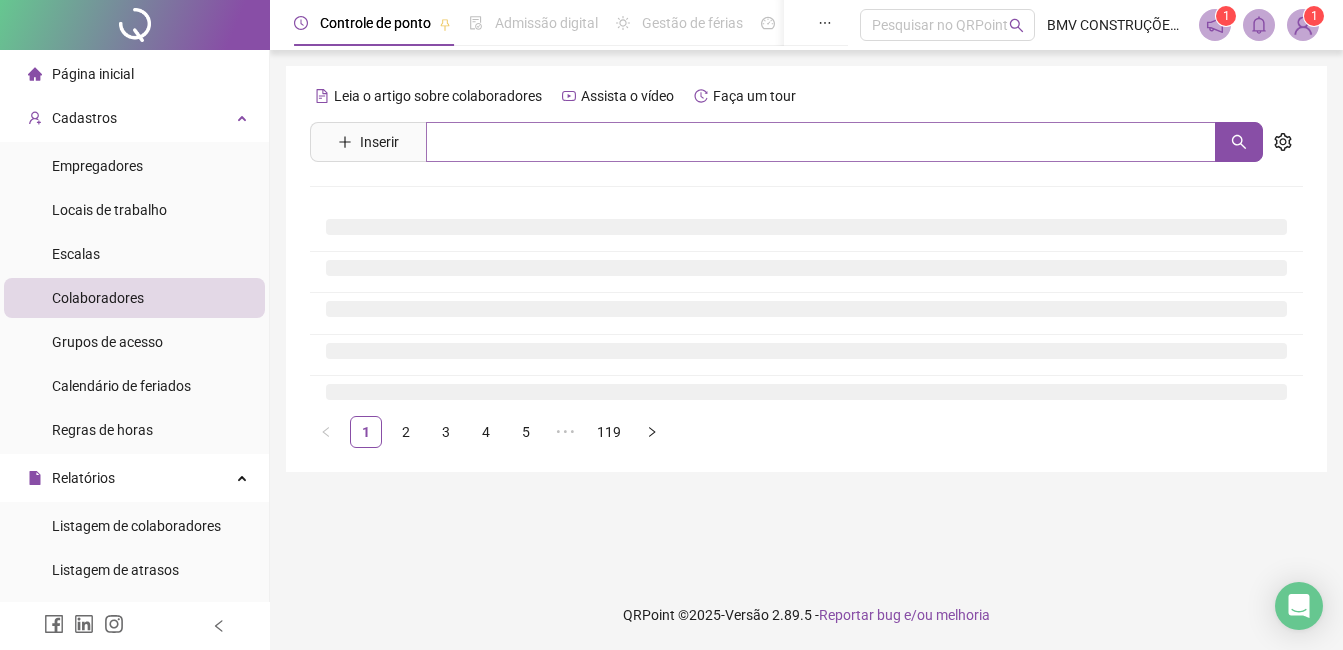 scroll, scrollTop: 0, scrollLeft: 0, axis: both 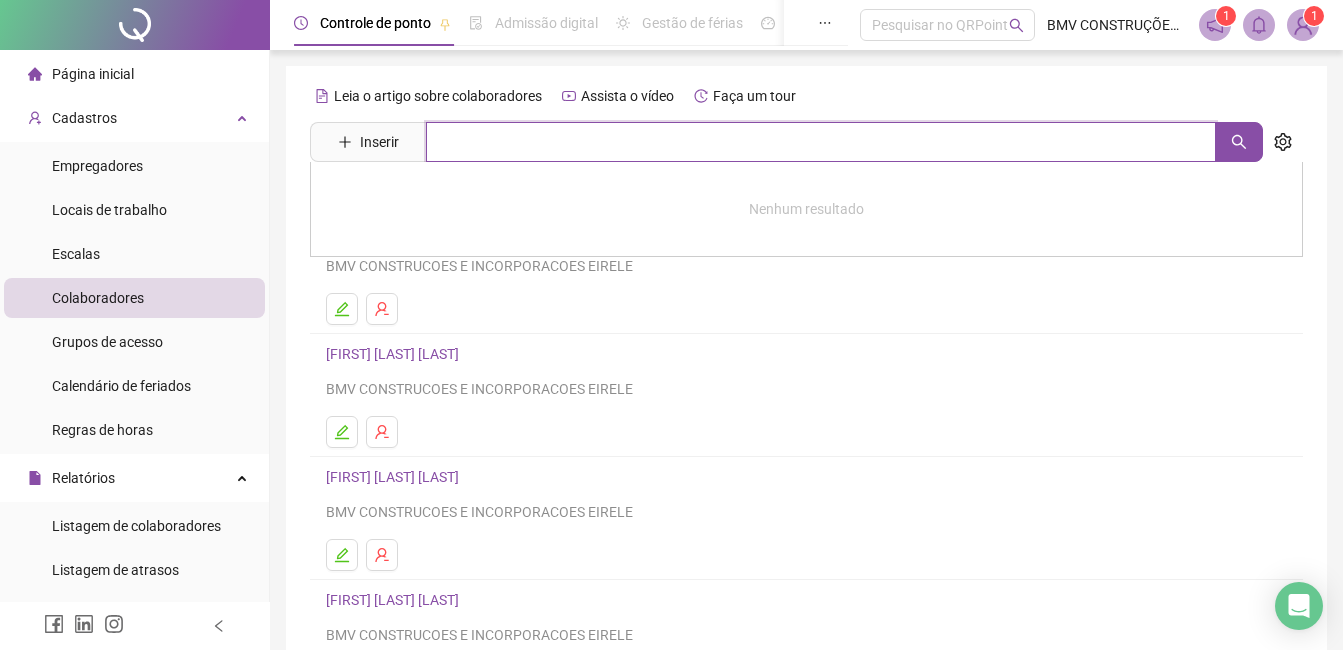 click at bounding box center (821, 142) 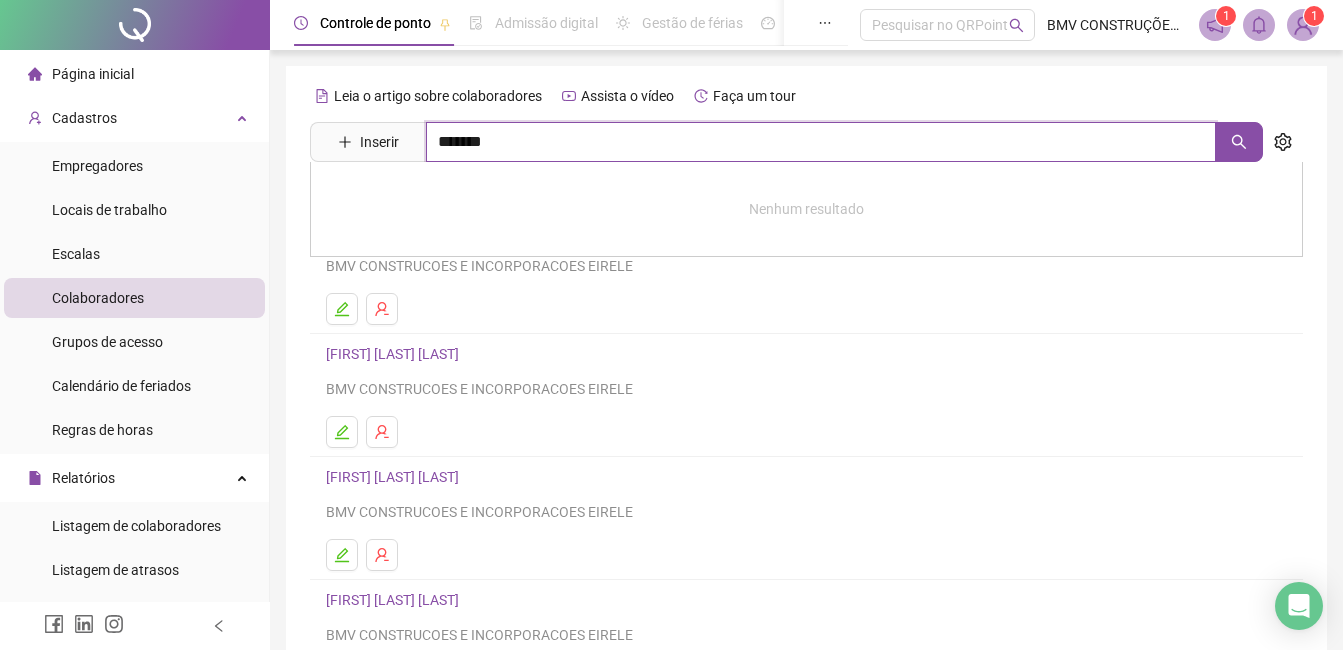 type on "*******" 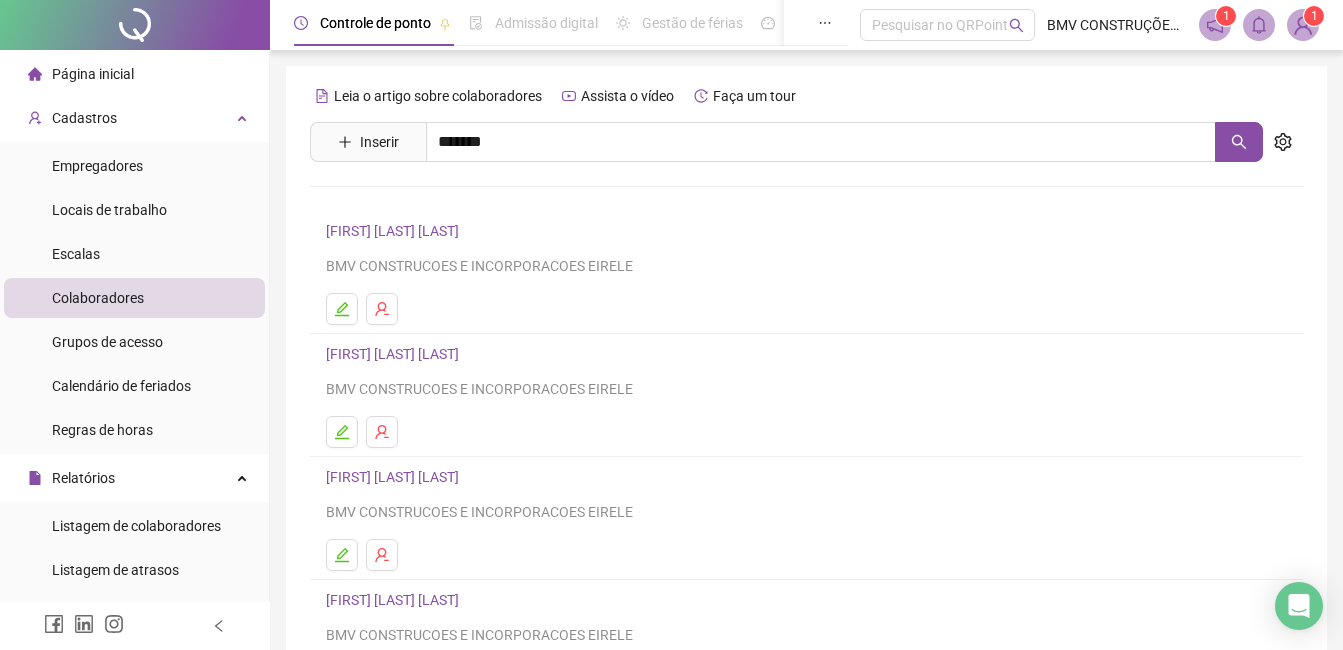 click on "[FIRST] [LAST] [LAST]" at bounding box center (413, 201) 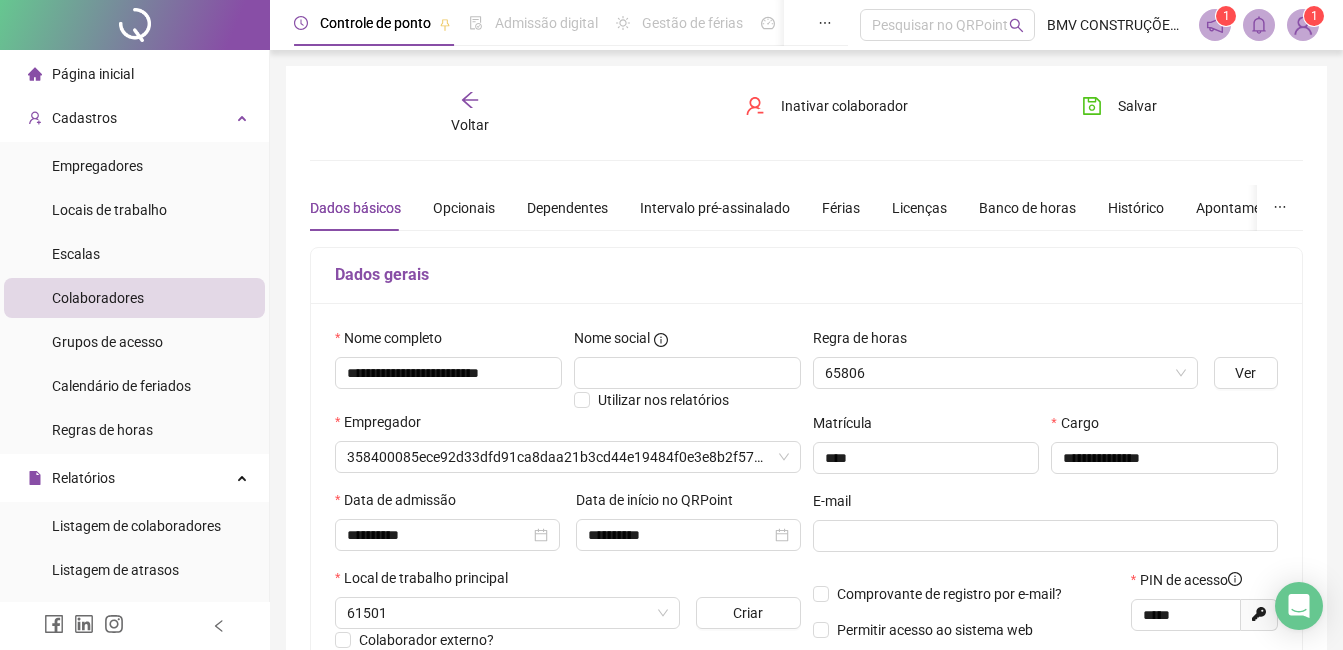 type on "**********" 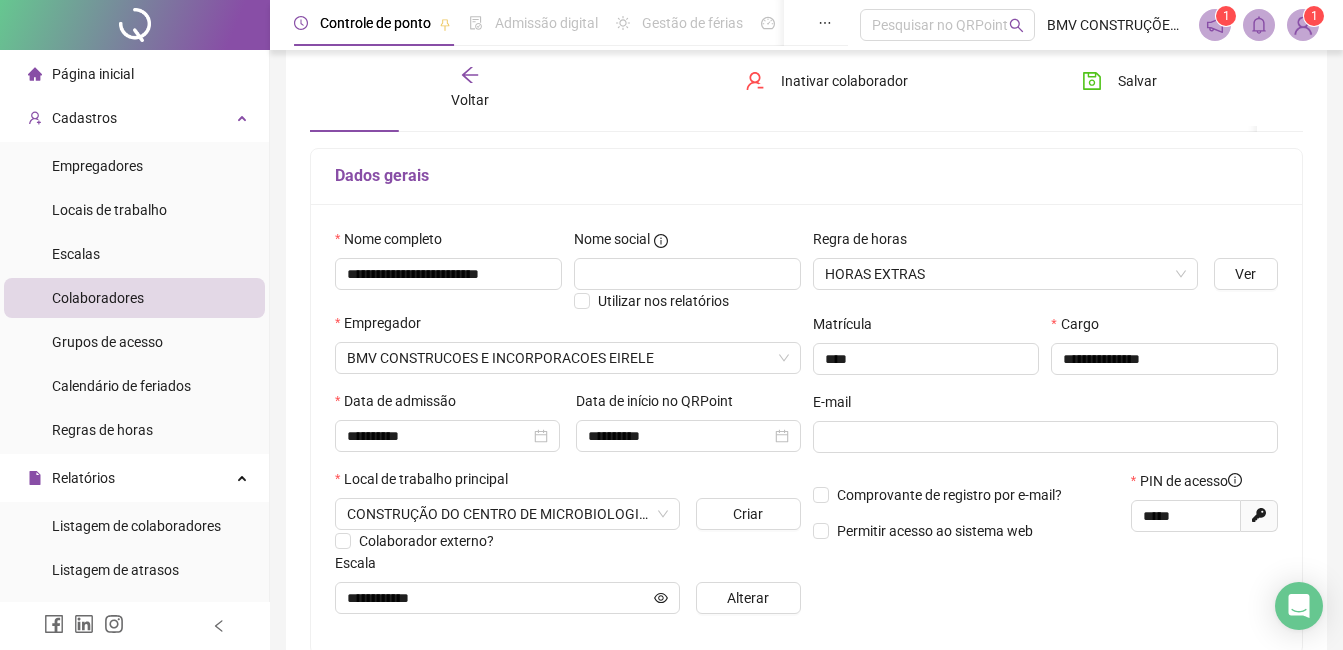 scroll, scrollTop: 100, scrollLeft: 0, axis: vertical 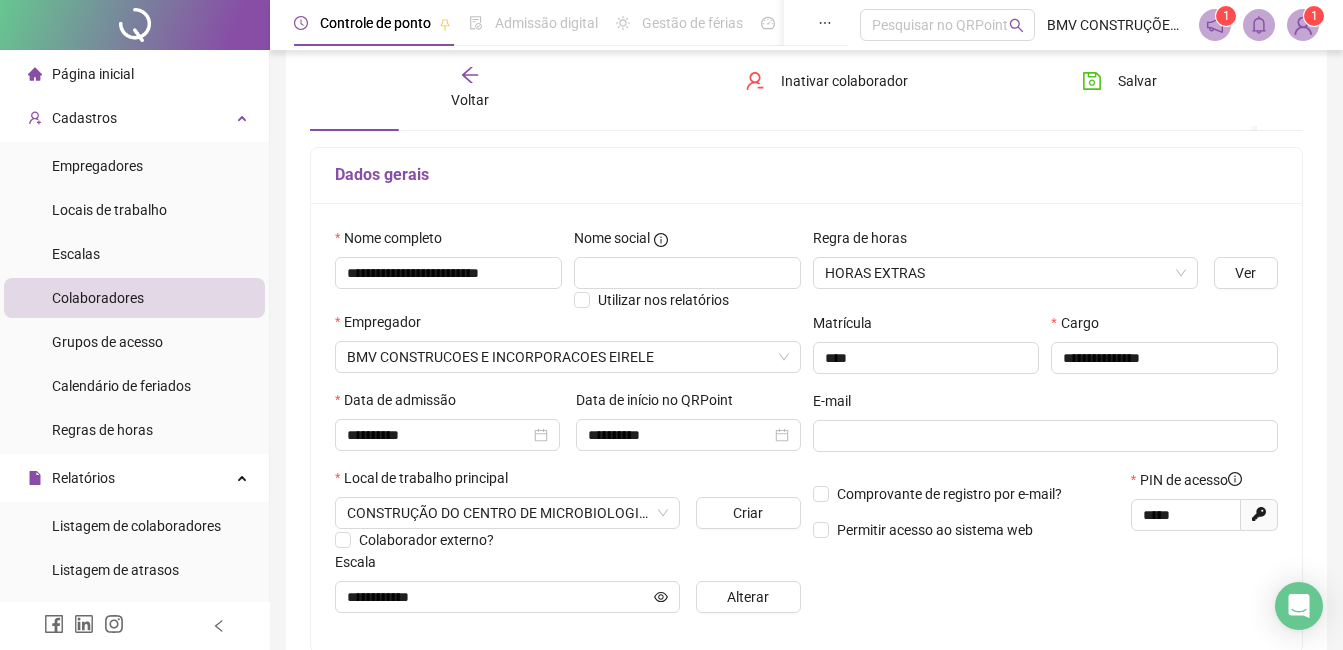 click on "Voltar" at bounding box center [470, 100] 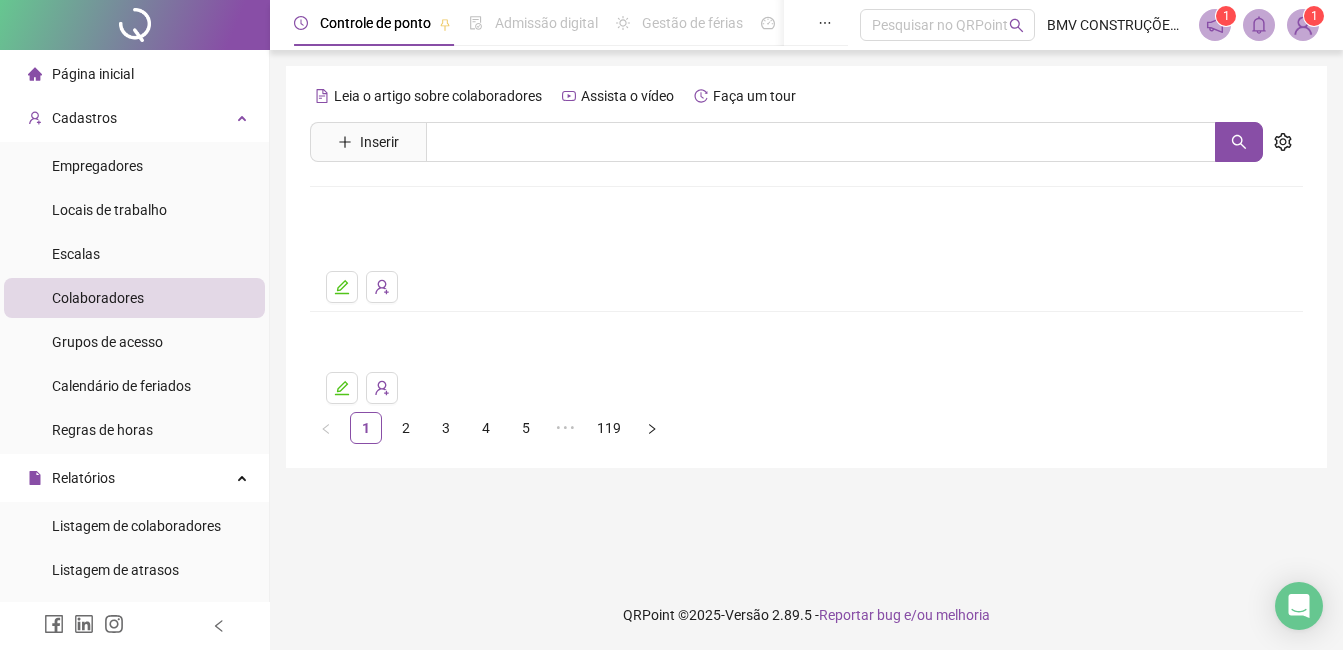 scroll, scrollTop: 0, scrollLeft: 0, axis: both 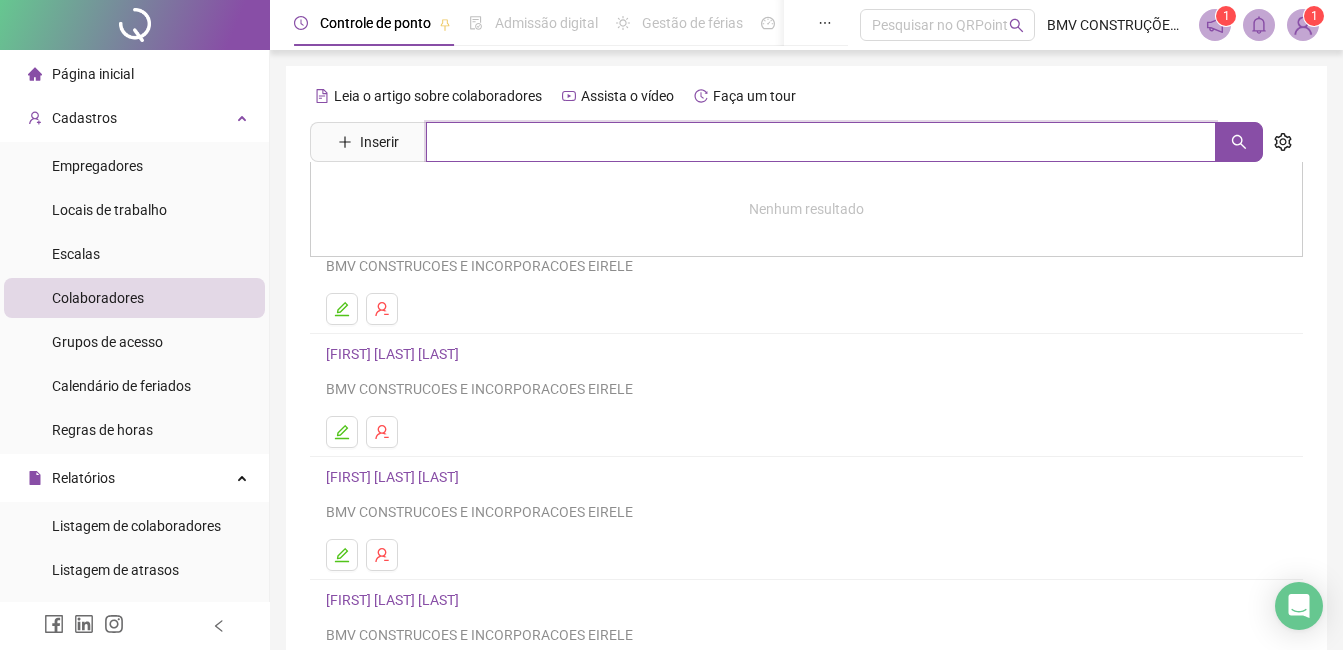 click at bounding box center [821, 142] 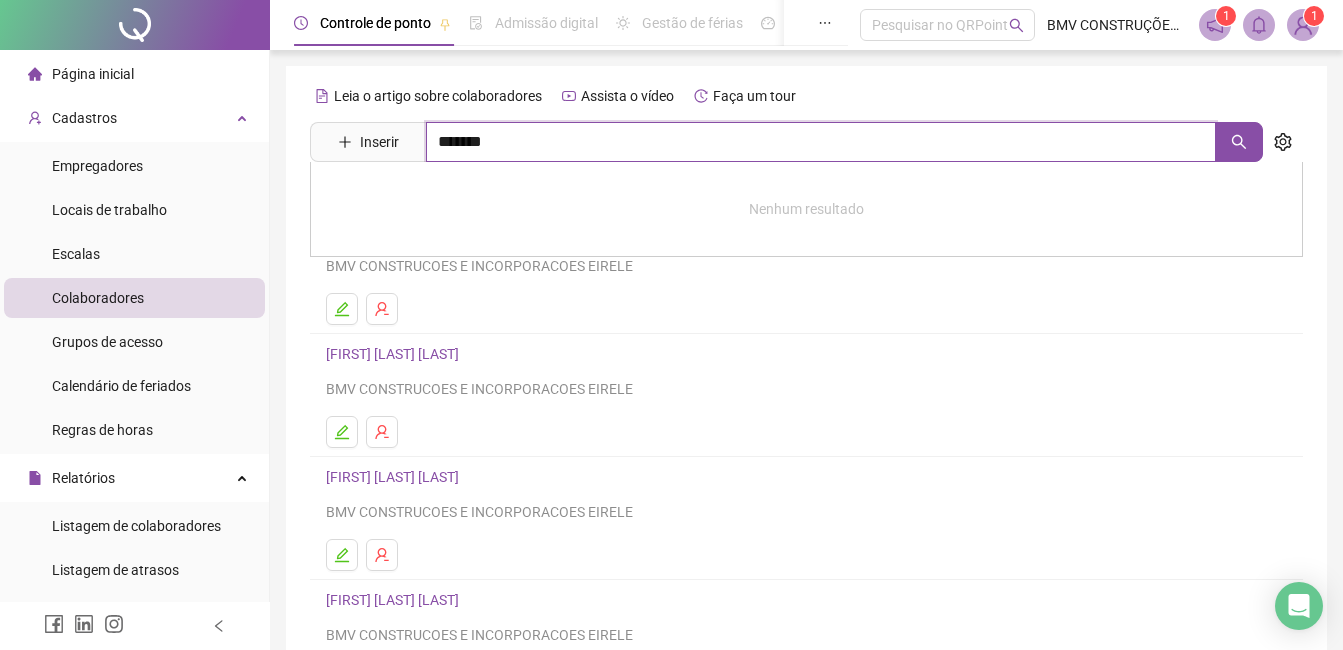 type on "*******" 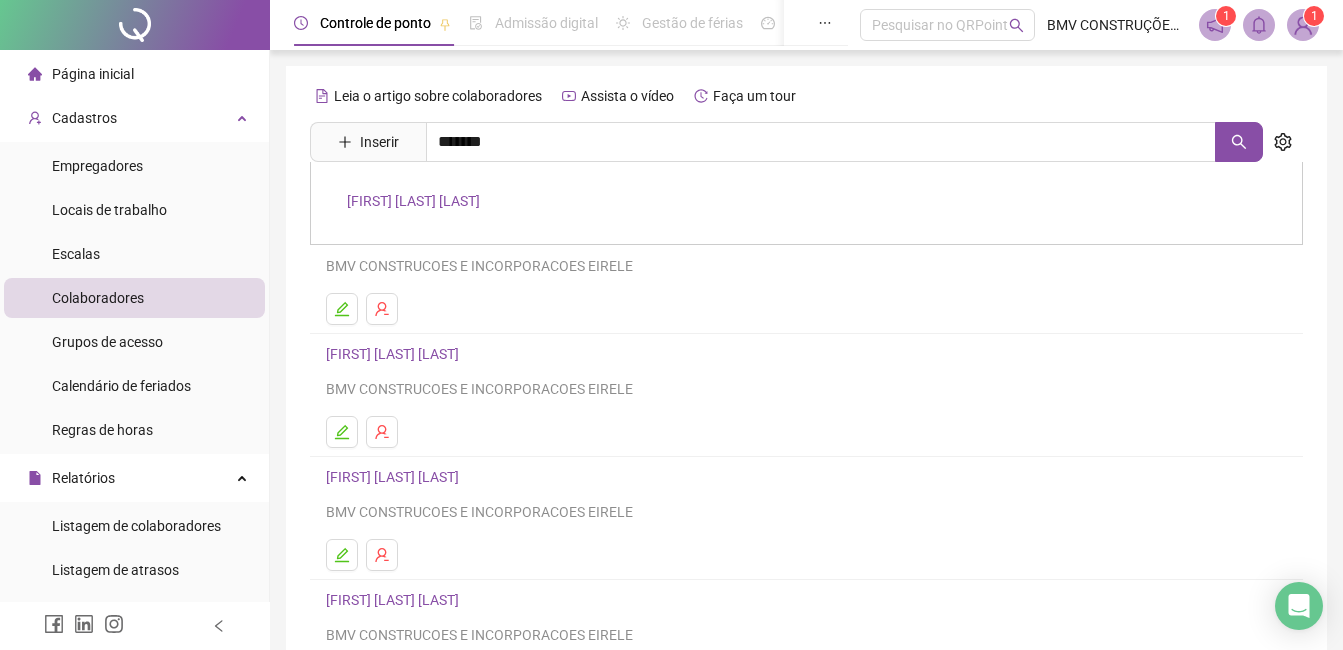 click on "[FIRST] [LAST] [LAST]" at bounding box center (413, 201) 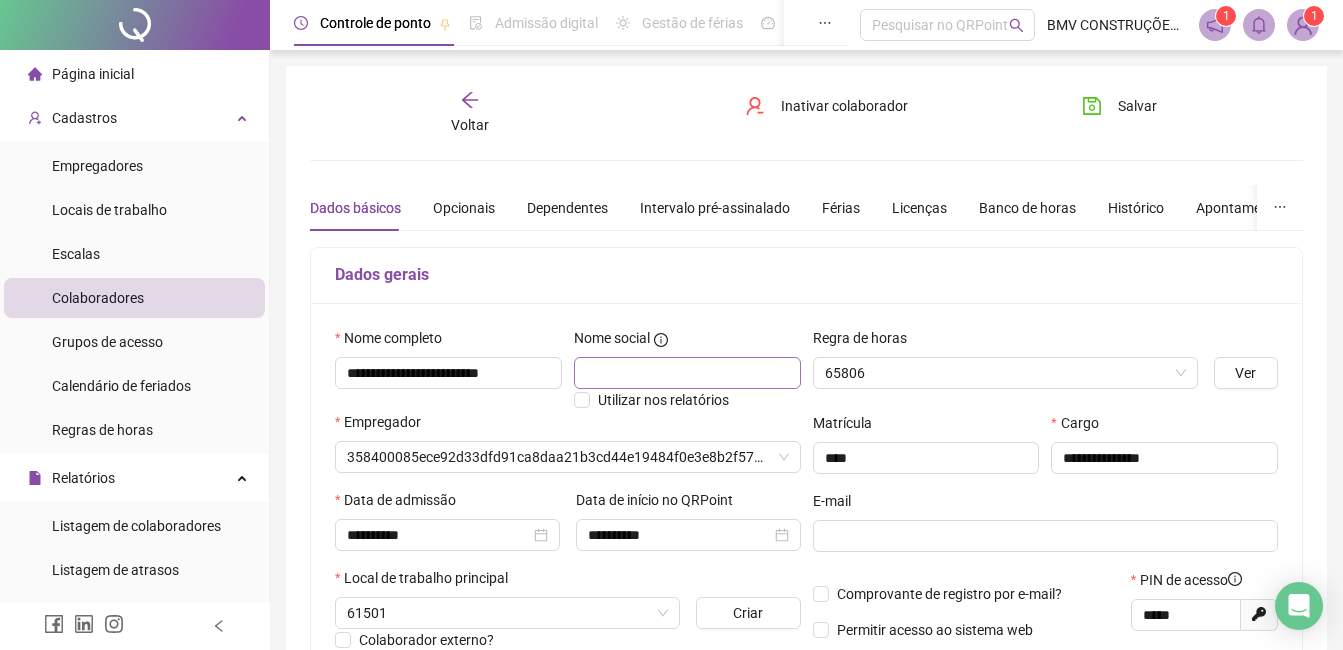 type on "**********" 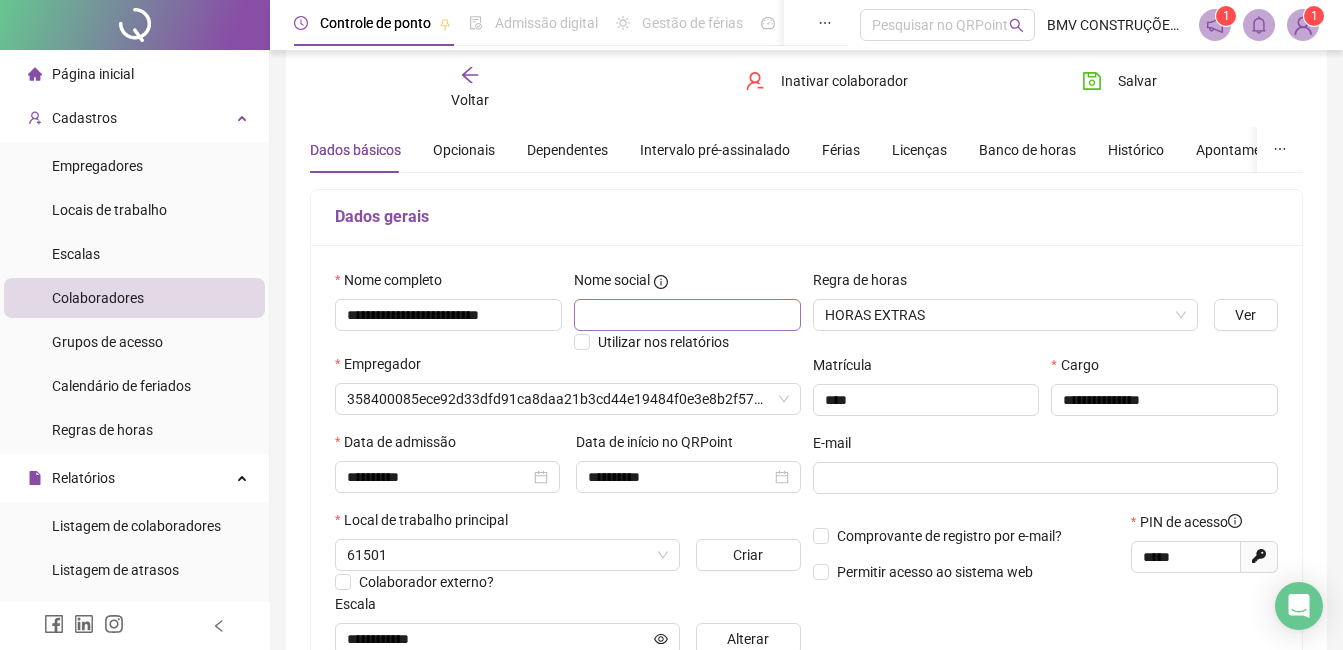 scroll, scrollTop: 100, scrollLeft: 0, axis: vertical 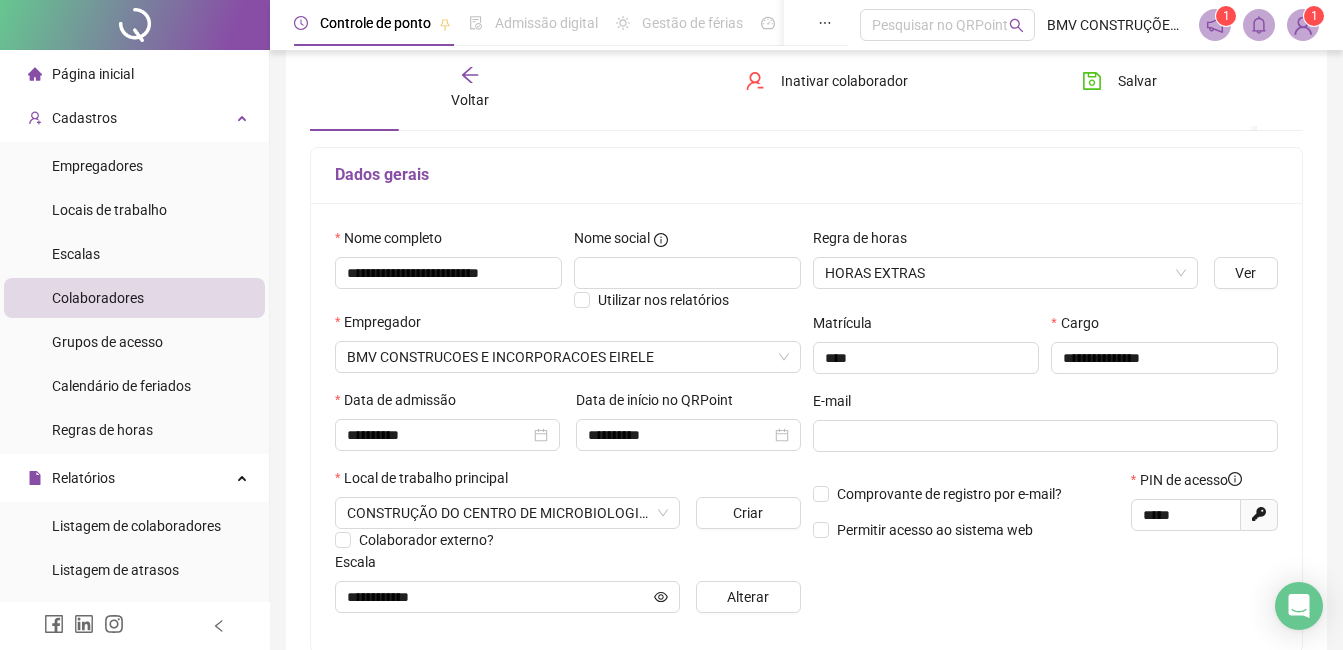 click 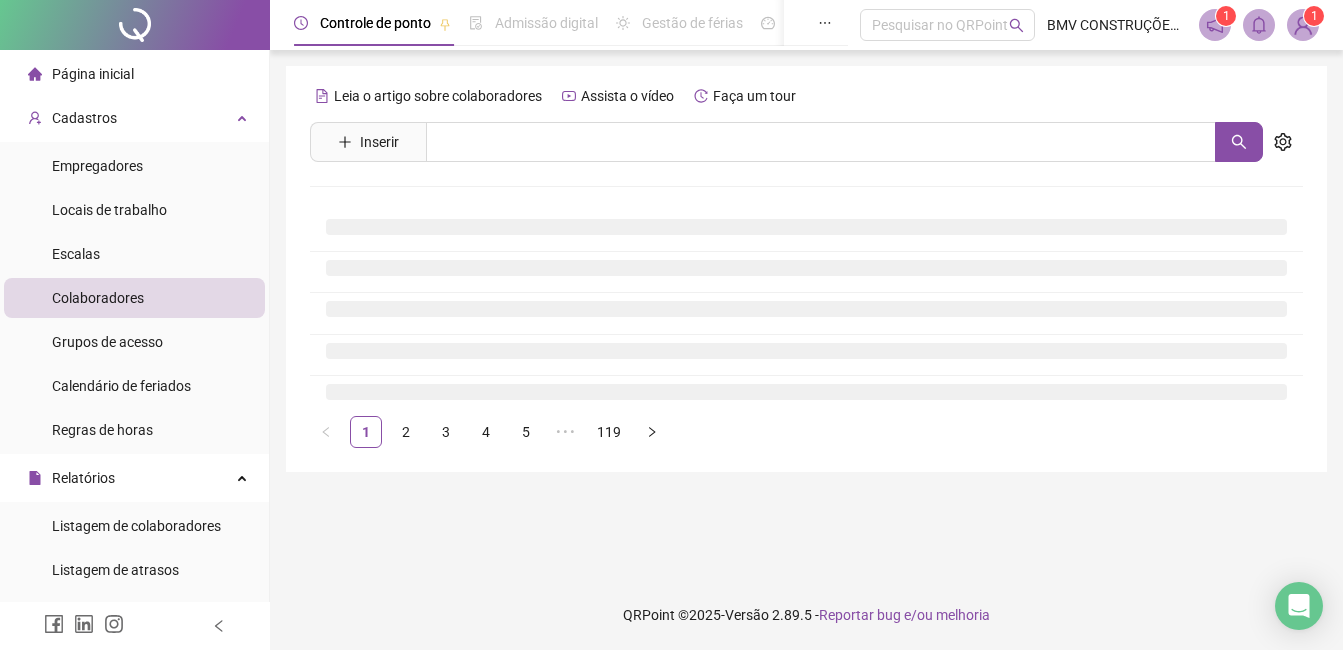scroll, scrollTop: 0, scrollLeft: 0, axis: both 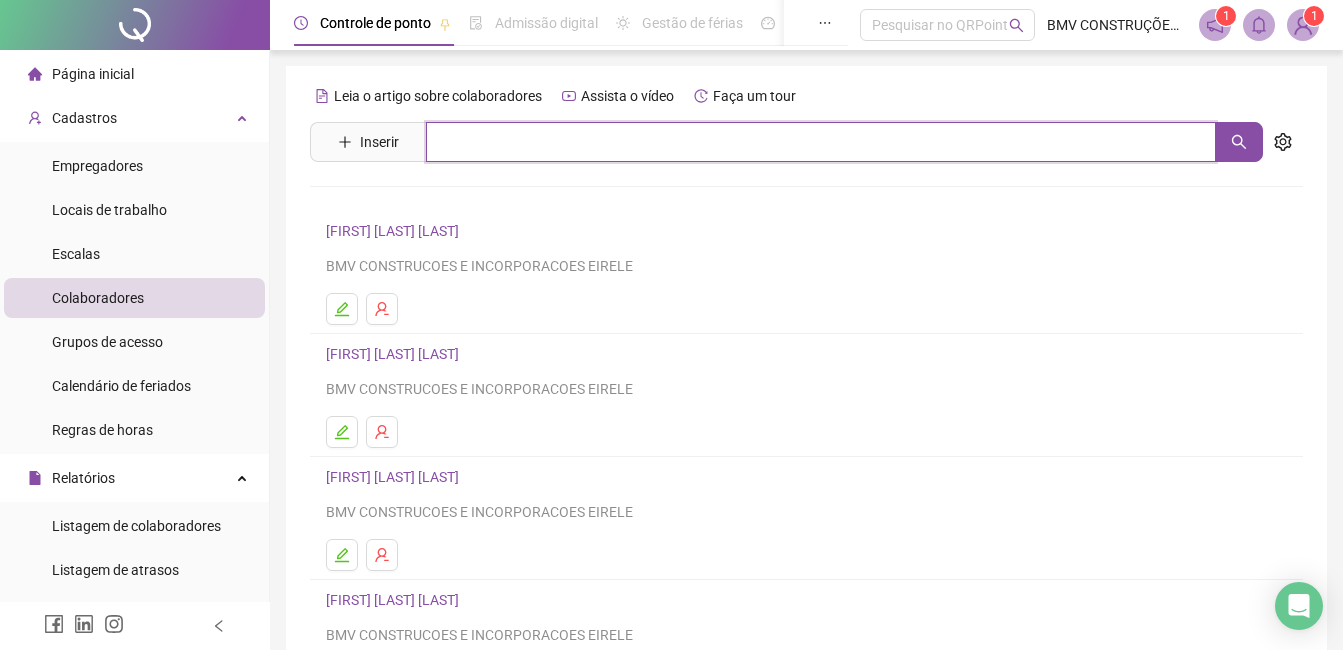 click at bounding box center (821, 142) 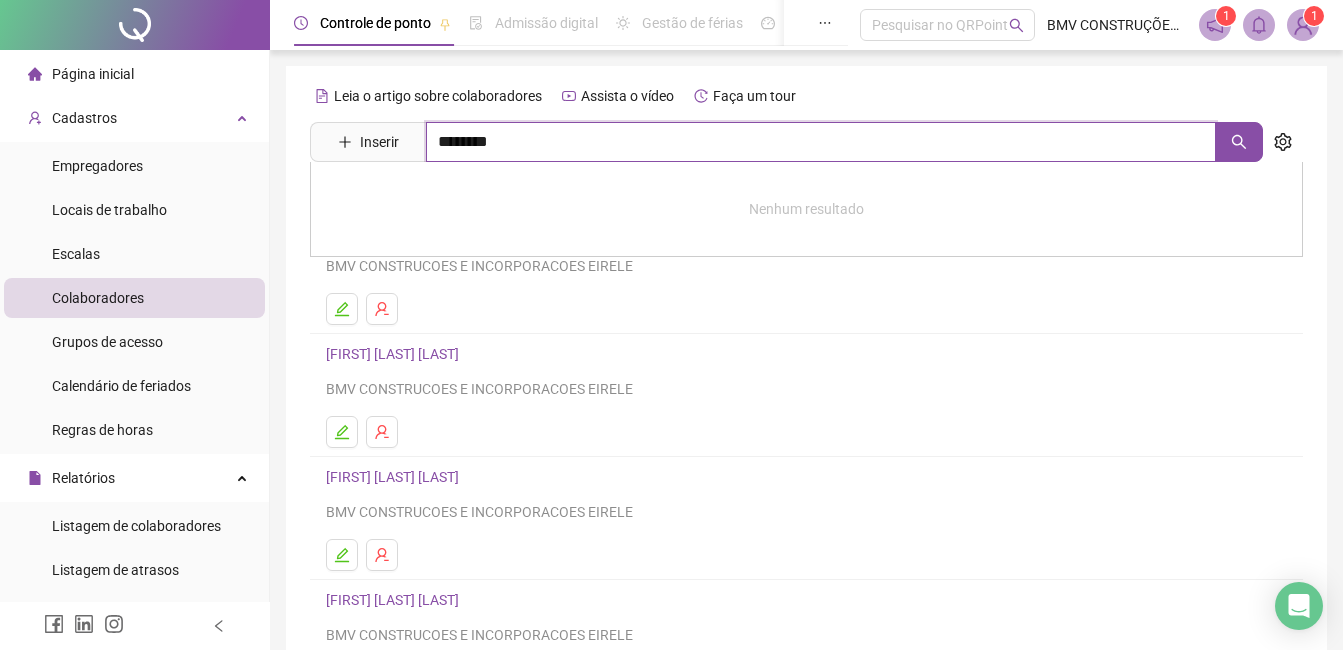 click on "********" at bounding box center [821, 142] 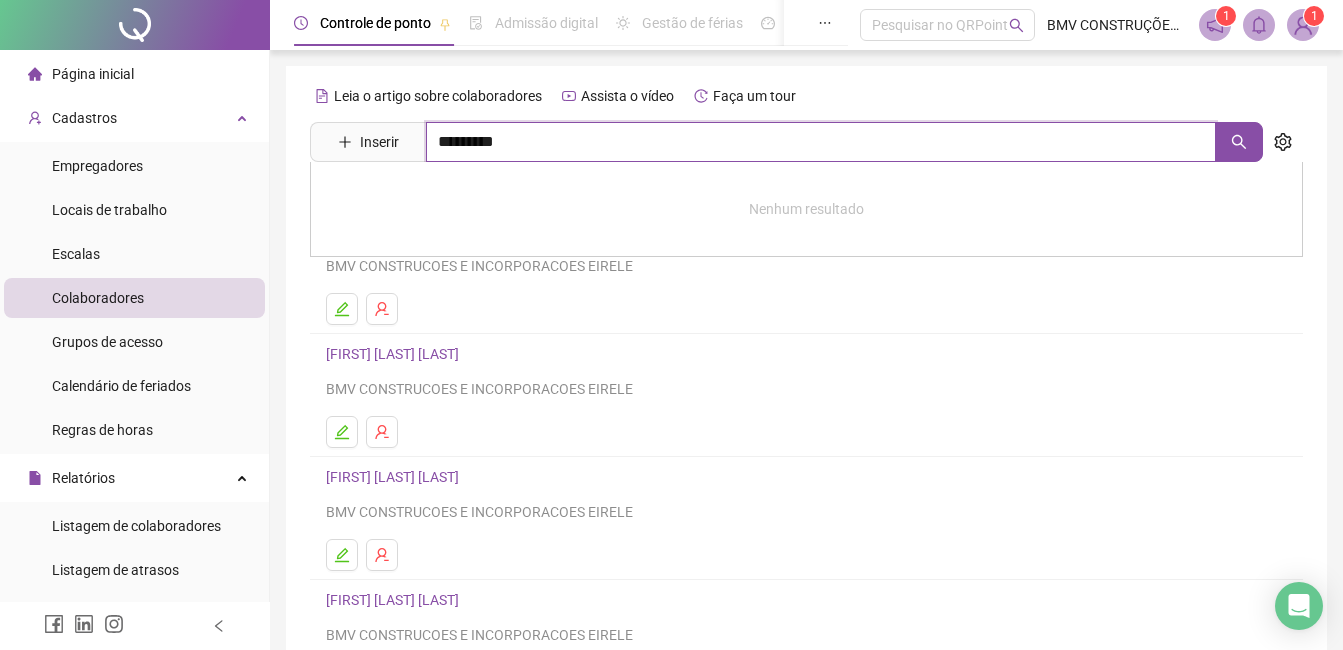 type on "*********" 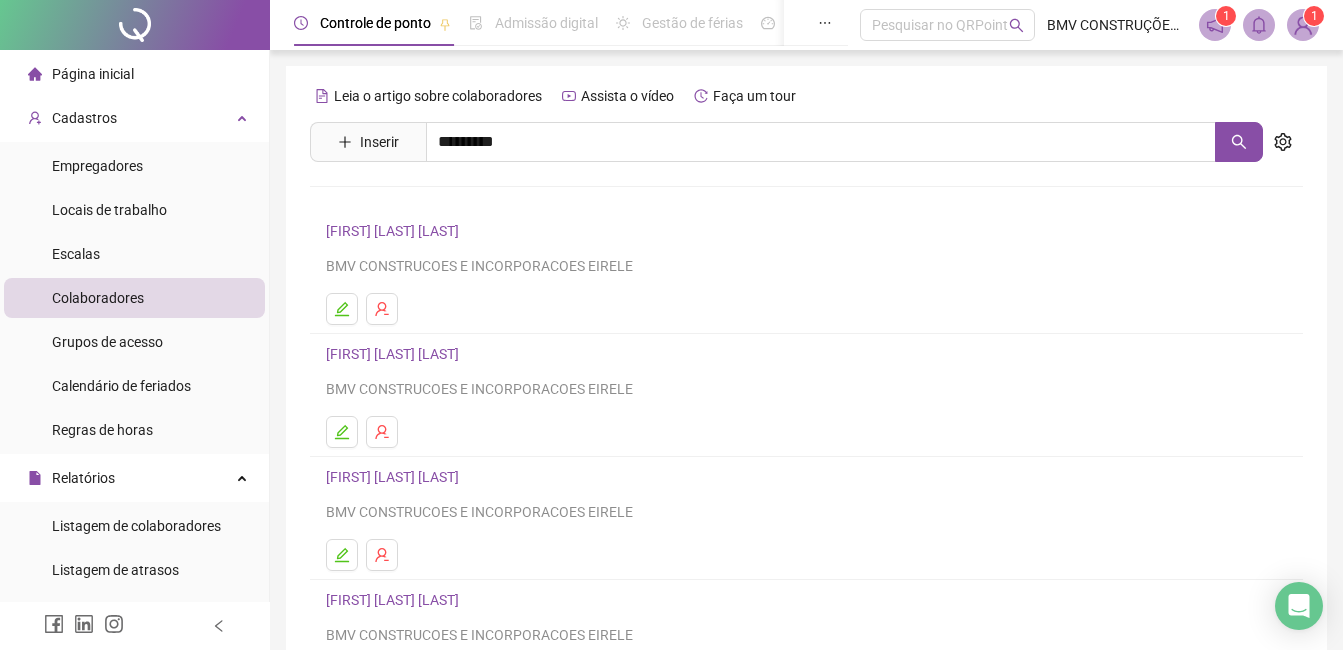 click on "MERINALDO DOS ANJOS COSTA" at bounding box center (448, 201) 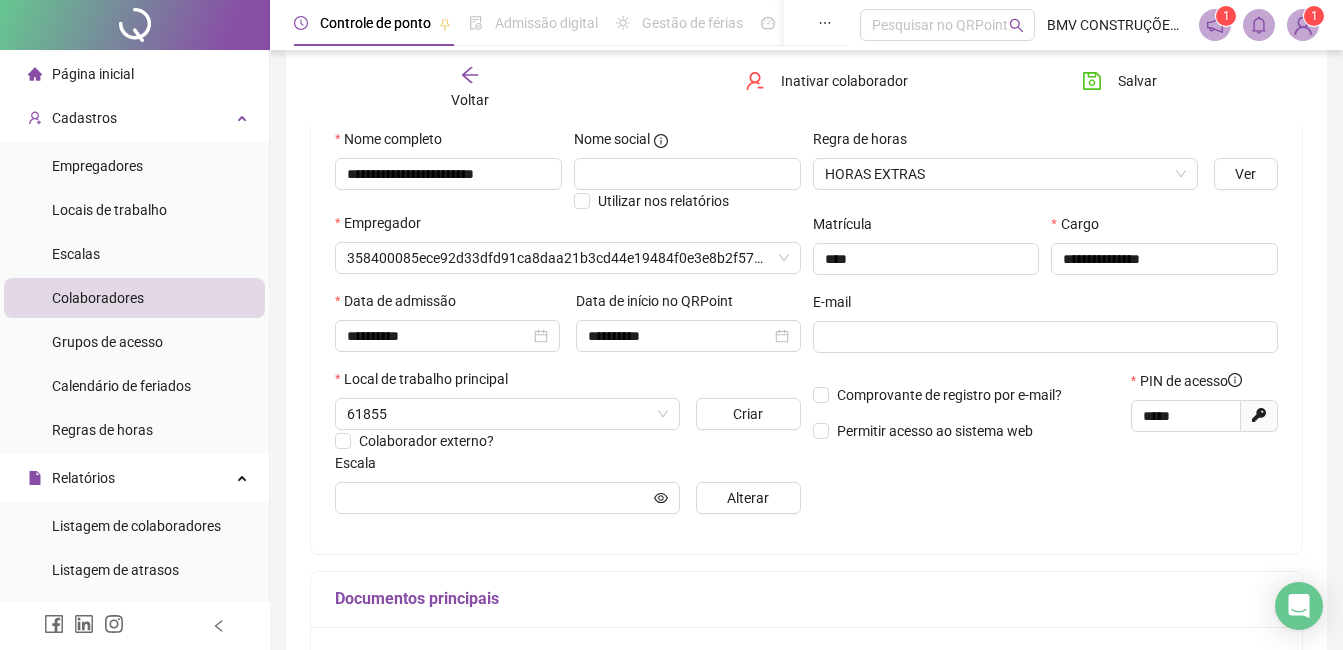scroll, scrollTop: 200, scrollLeft: 0, axis: vertical 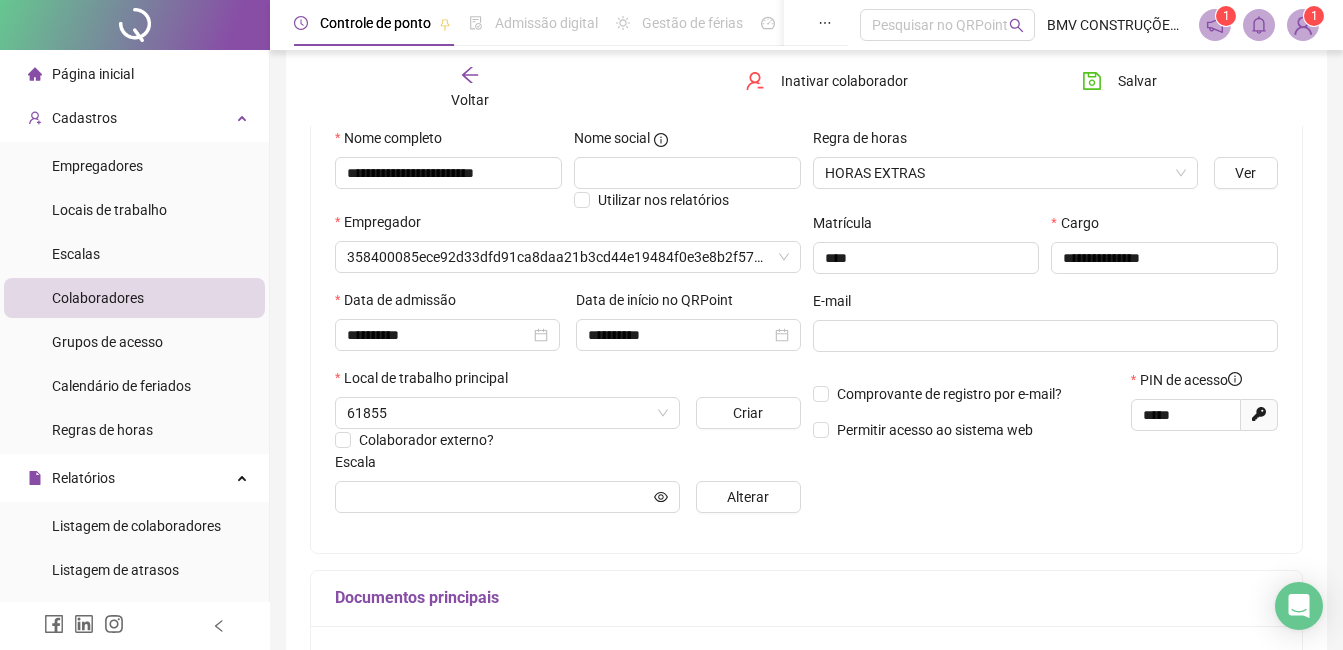 type on "**********" 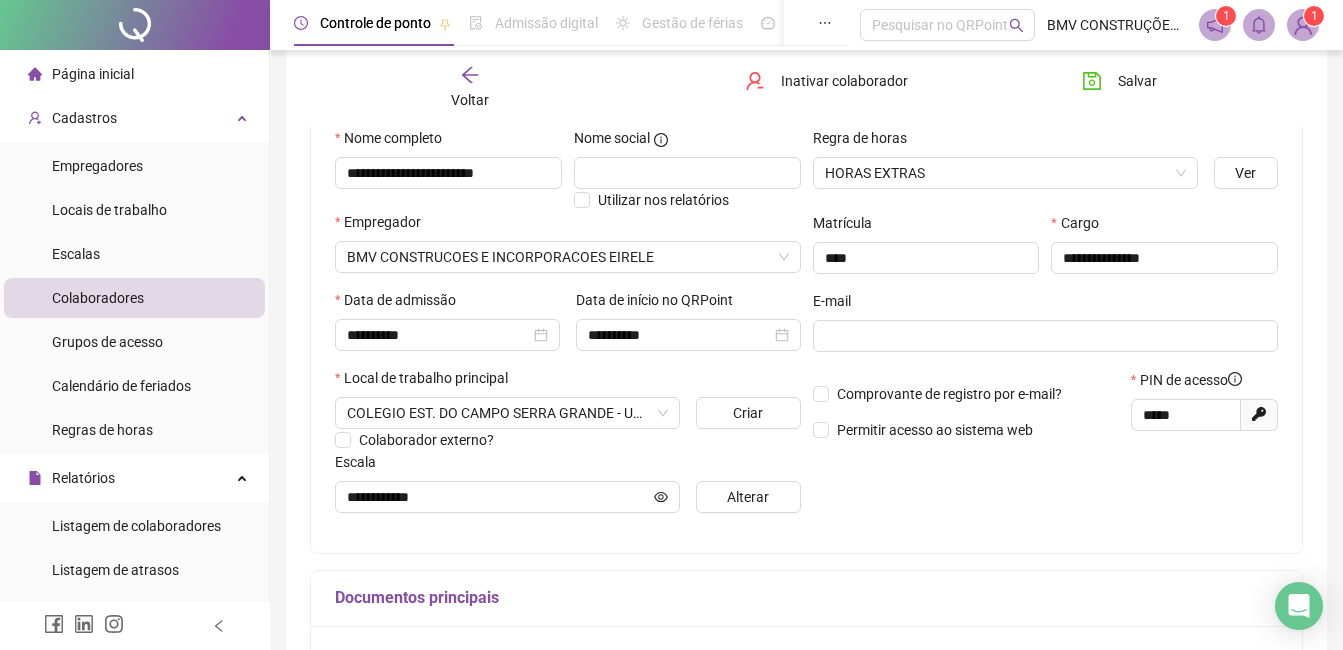 click 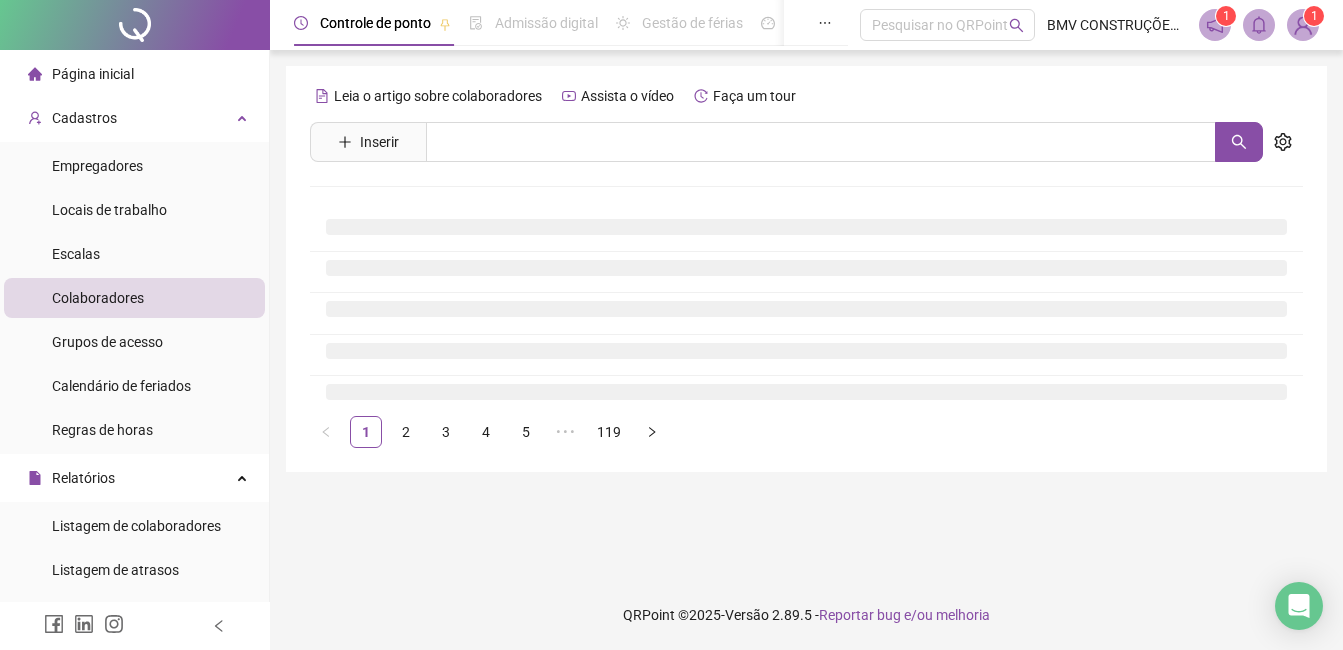 scroll, scrollTop: 0, scrollLeft: 0, axis: both 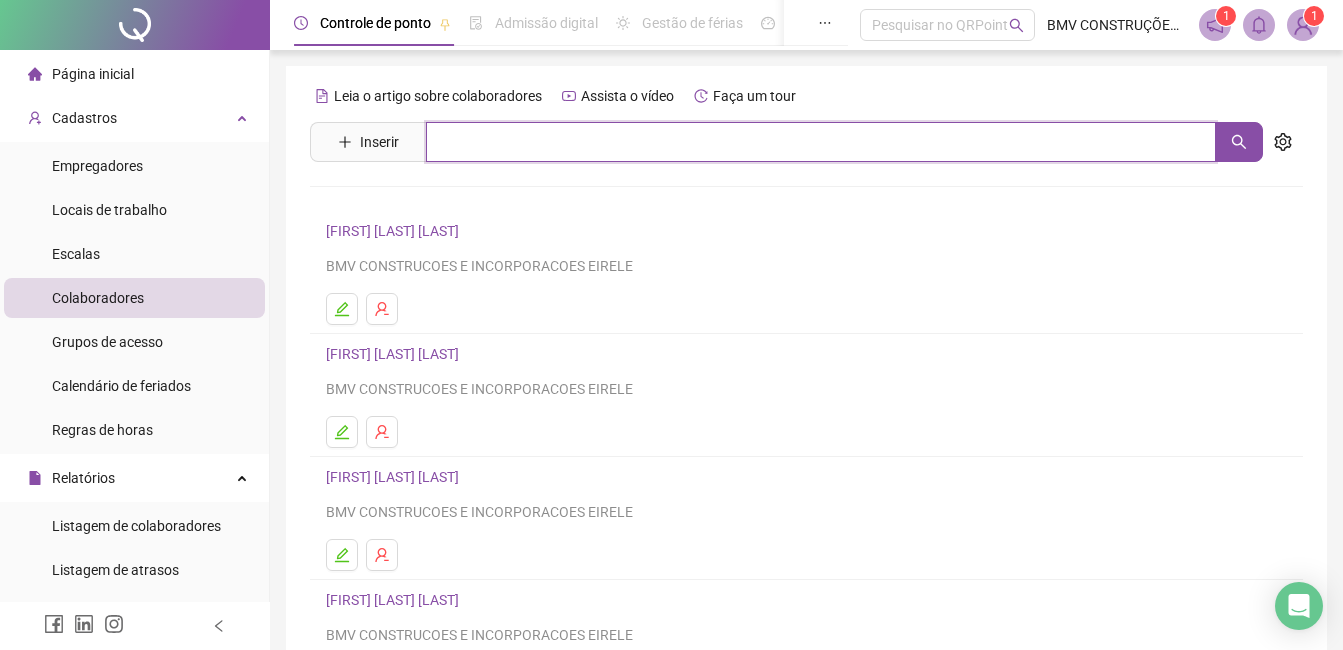 click at bounding box center [821, 142] 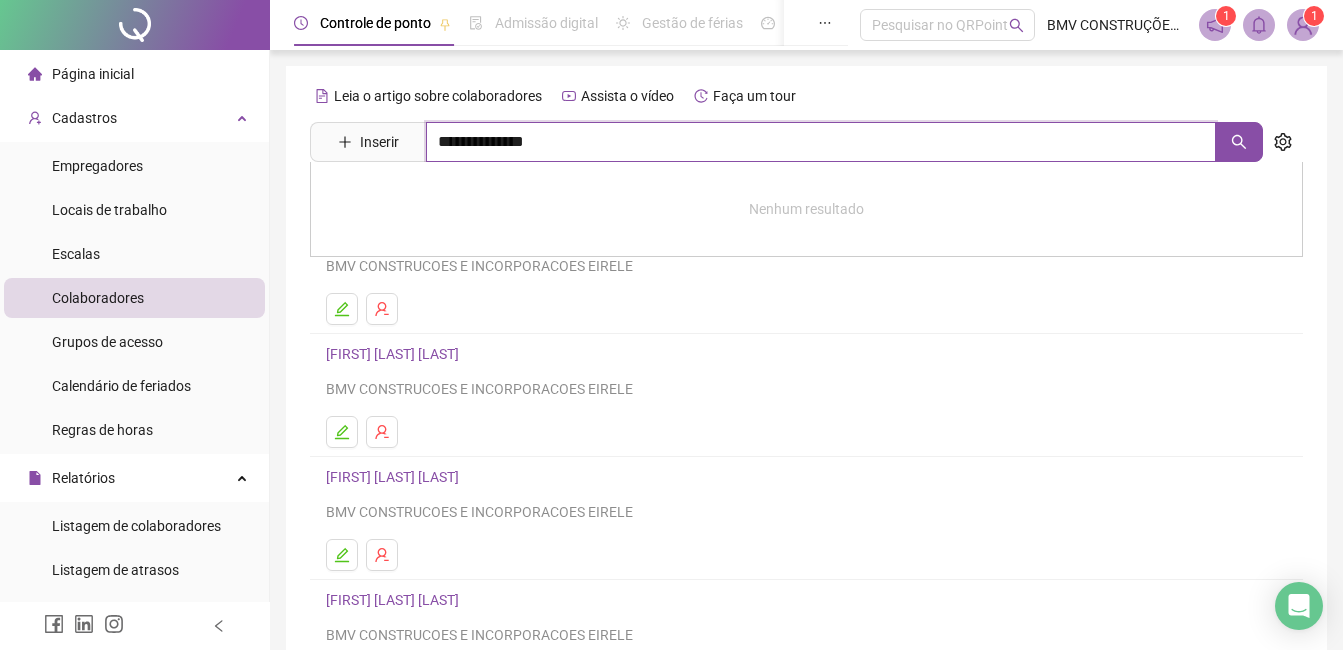 type on "**********" 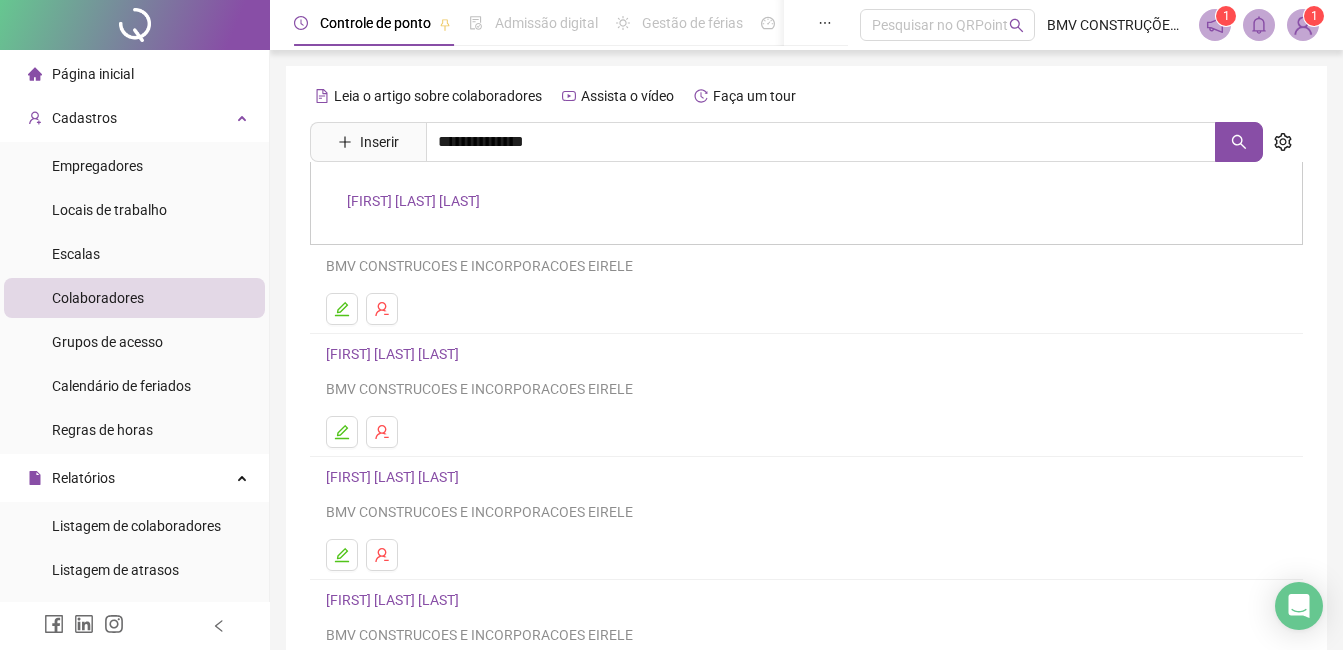 click on "[FIRST] [LAST] [LAST]" at bounding box center [413, 201] 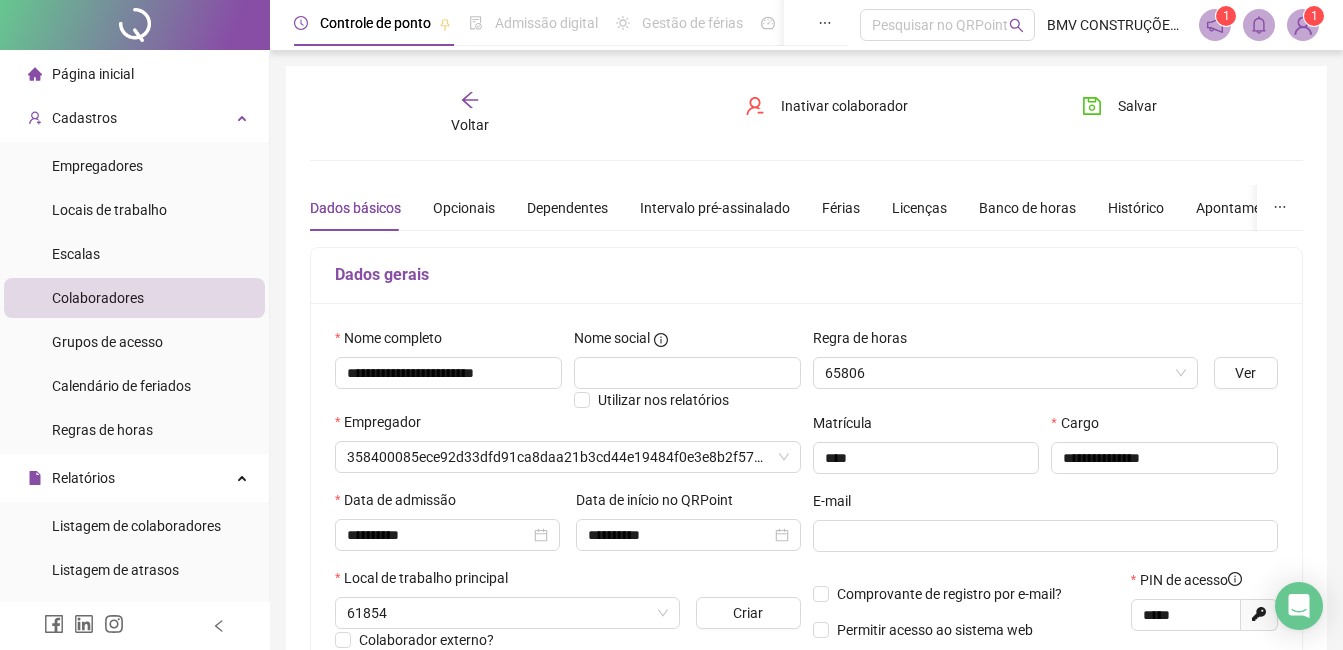 type on "**********" 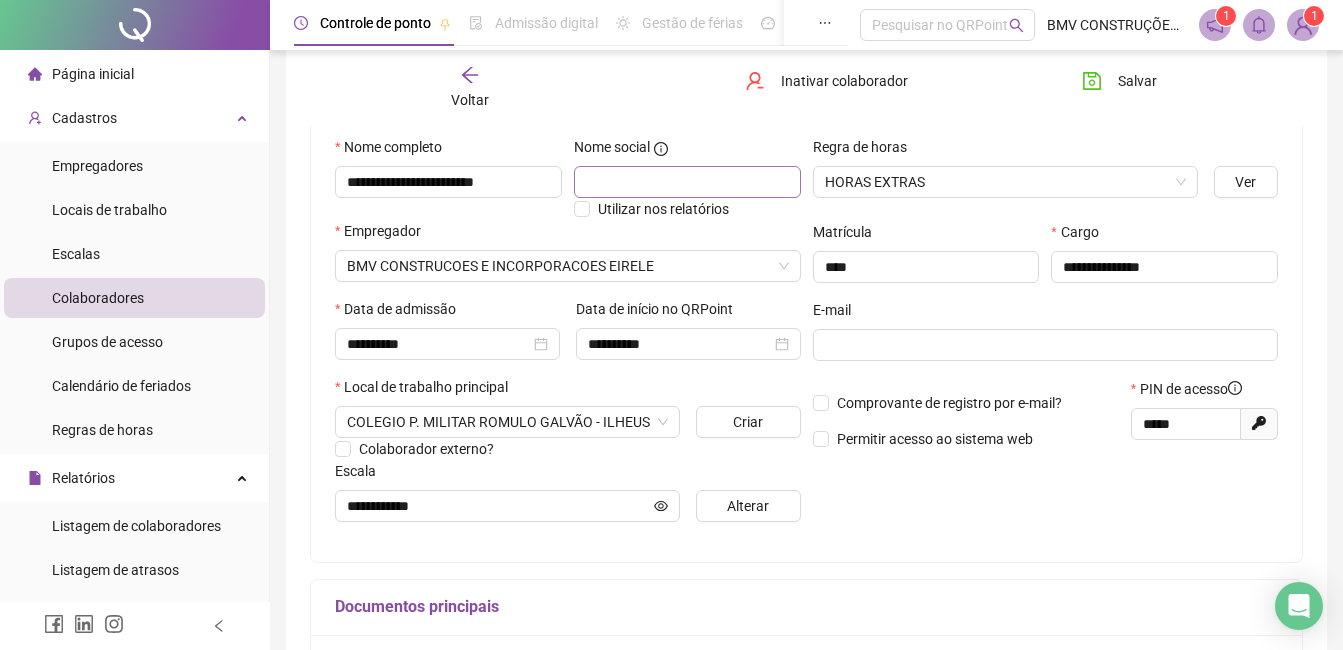 scroll, scrollTop: 200, scrollLeft: 0, axis: vertical 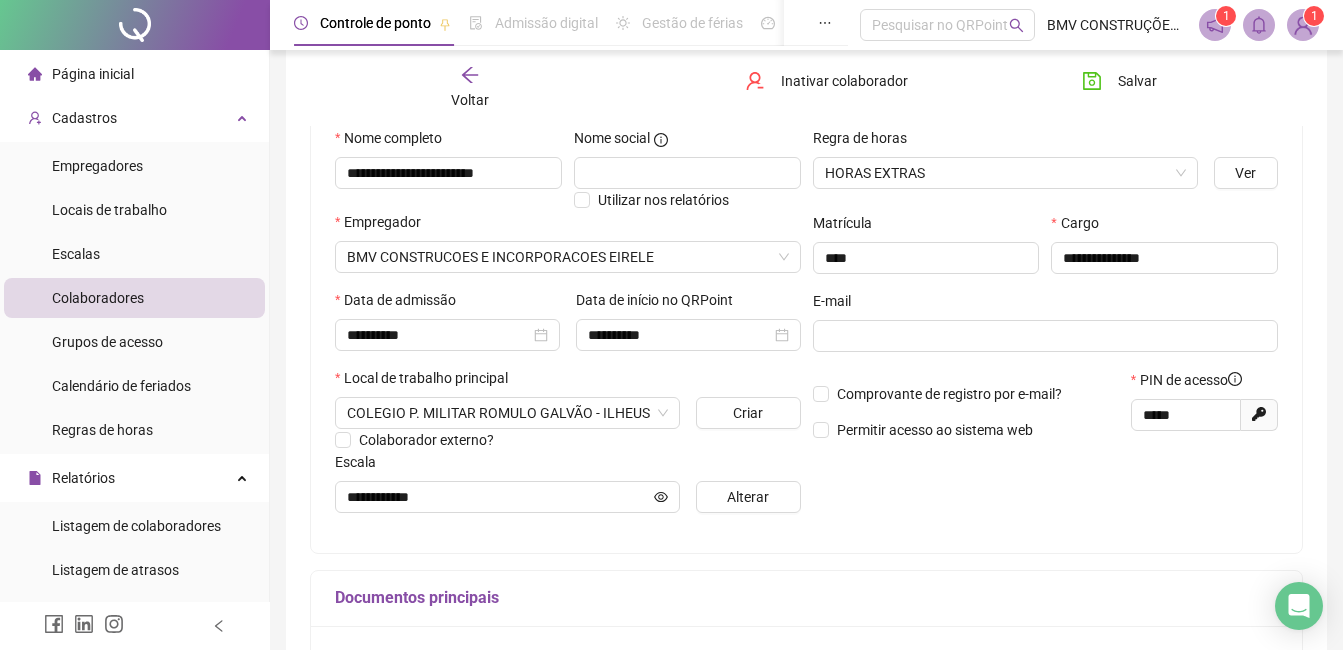 click on "Voltar" at bounding box center (470, 88) 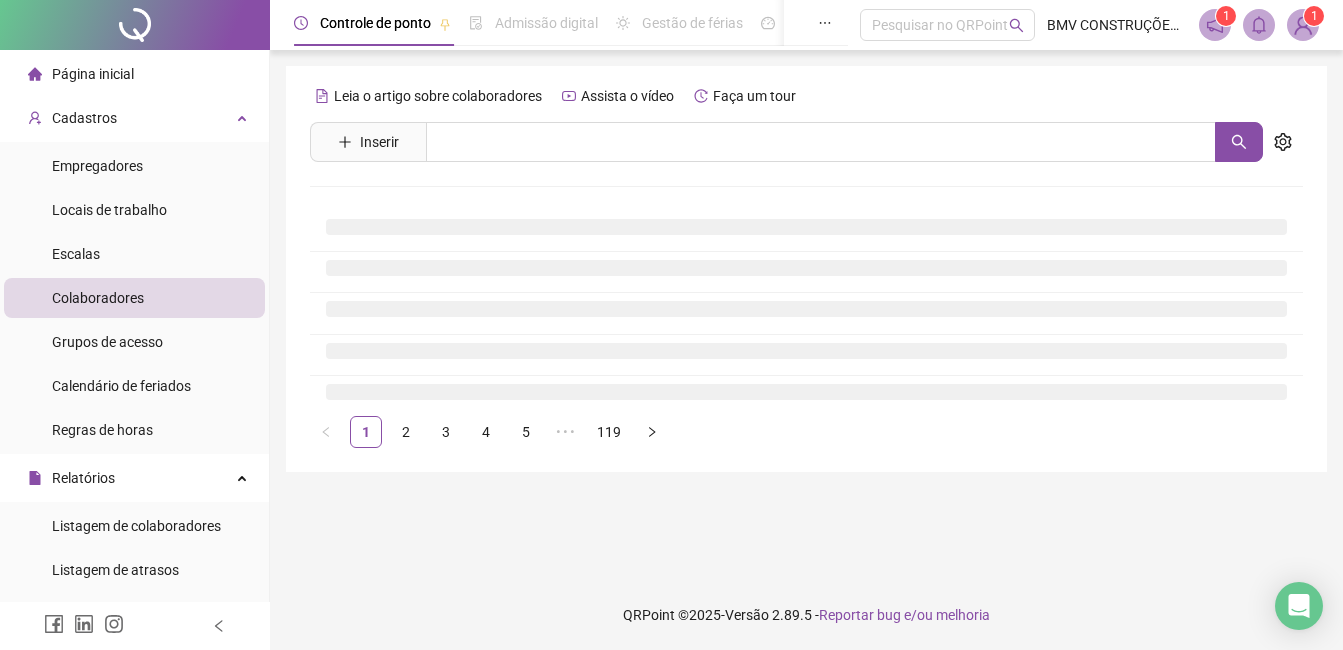 scroll, scrollTop: 0, scrollLeft: 0, axis: both 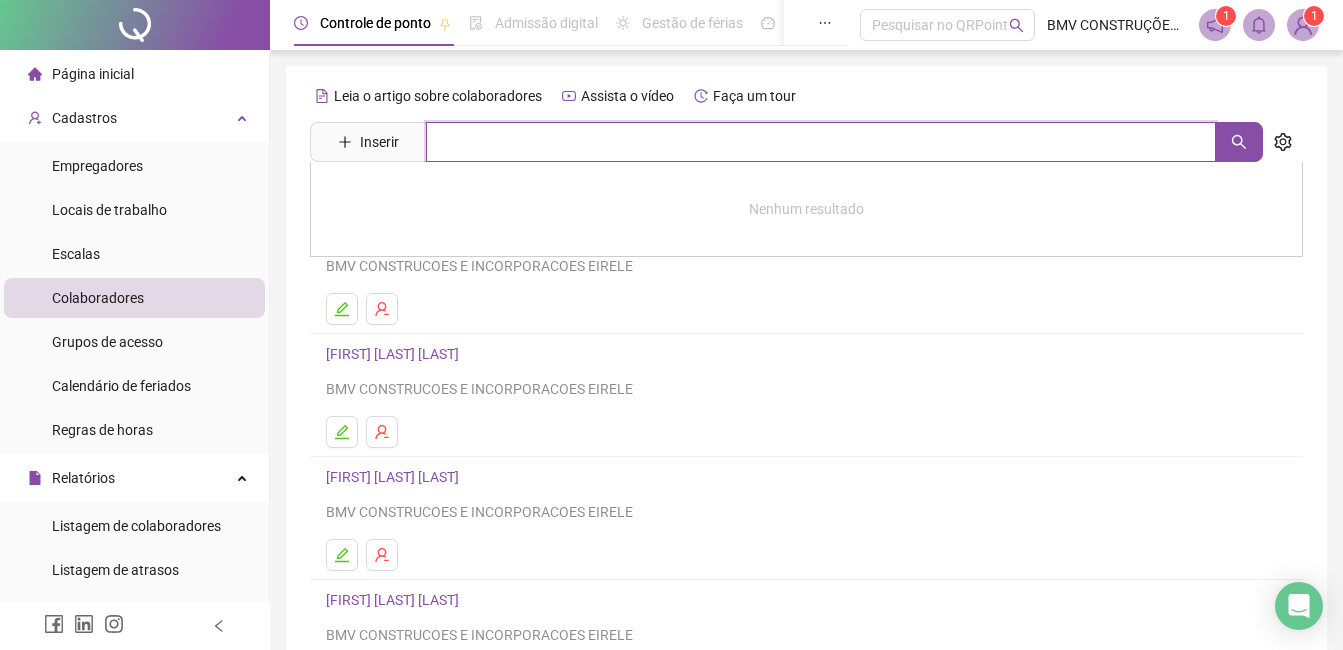 click at bounding box center (821, 142) 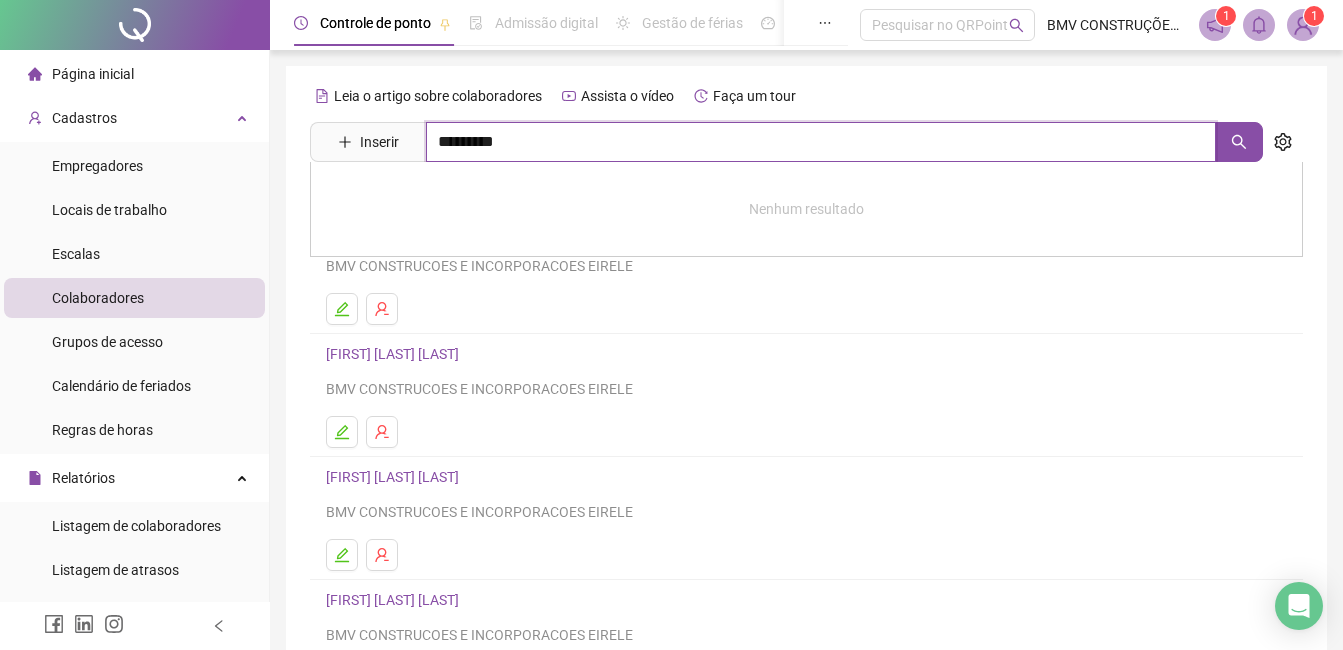 type on "*********" 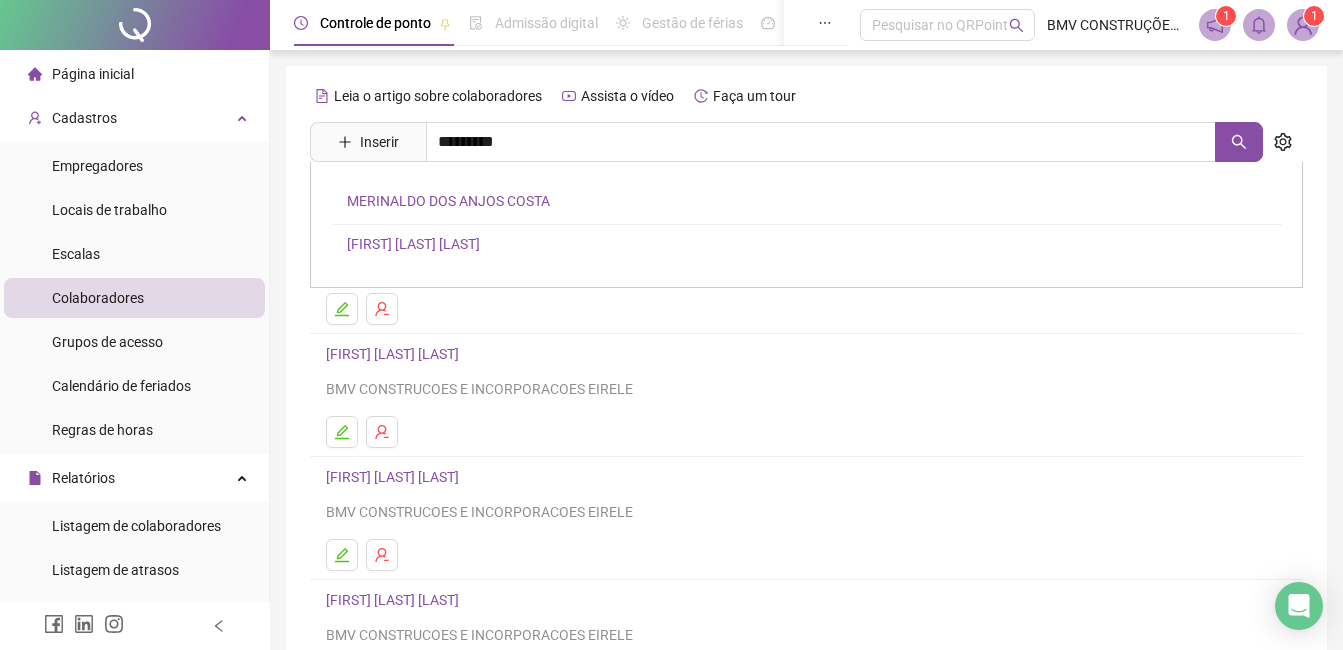click on "MERINALDO DOS ANJOS COSTA" at bounding box center (448, 201) 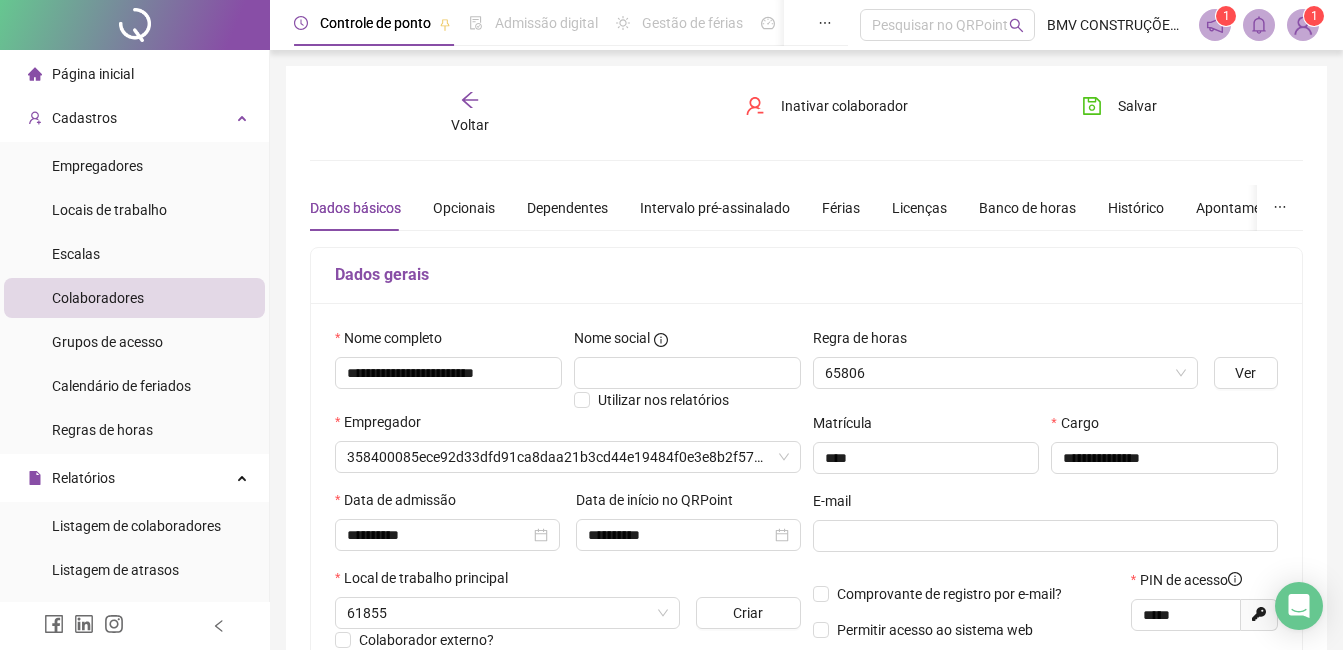 type on "**********" 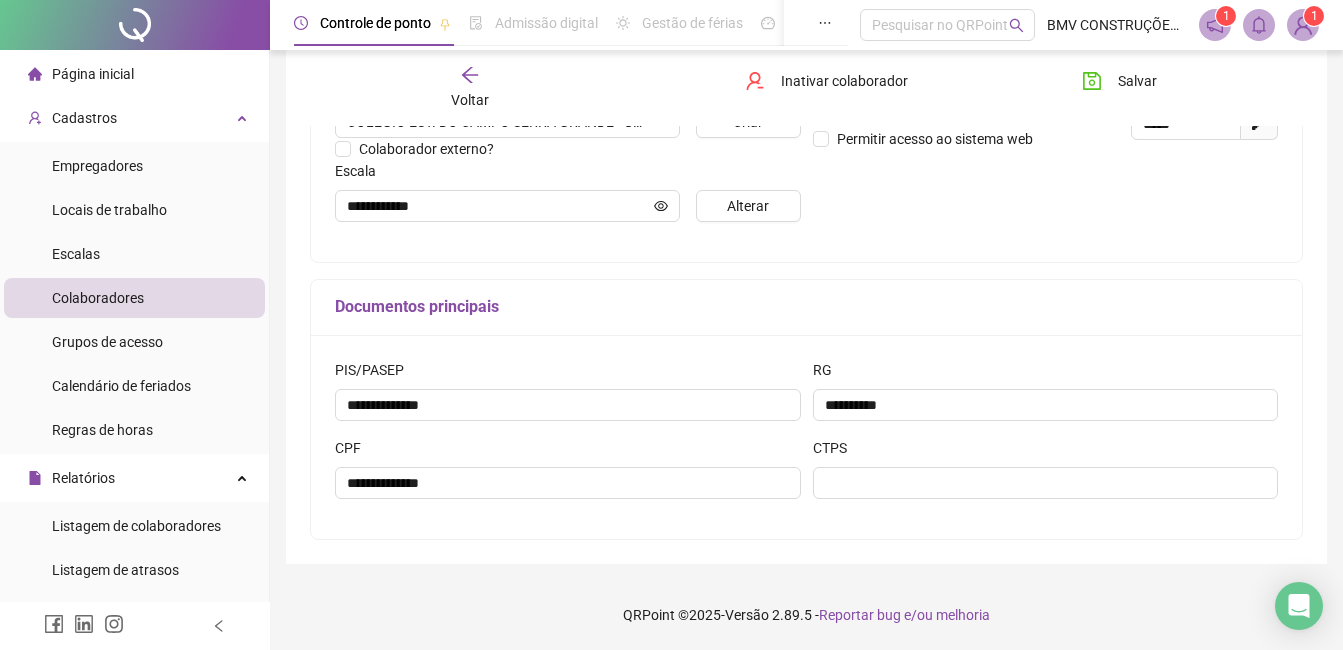 scroll, scrollTop: 391, scrollLeft: 0, axis: vertical 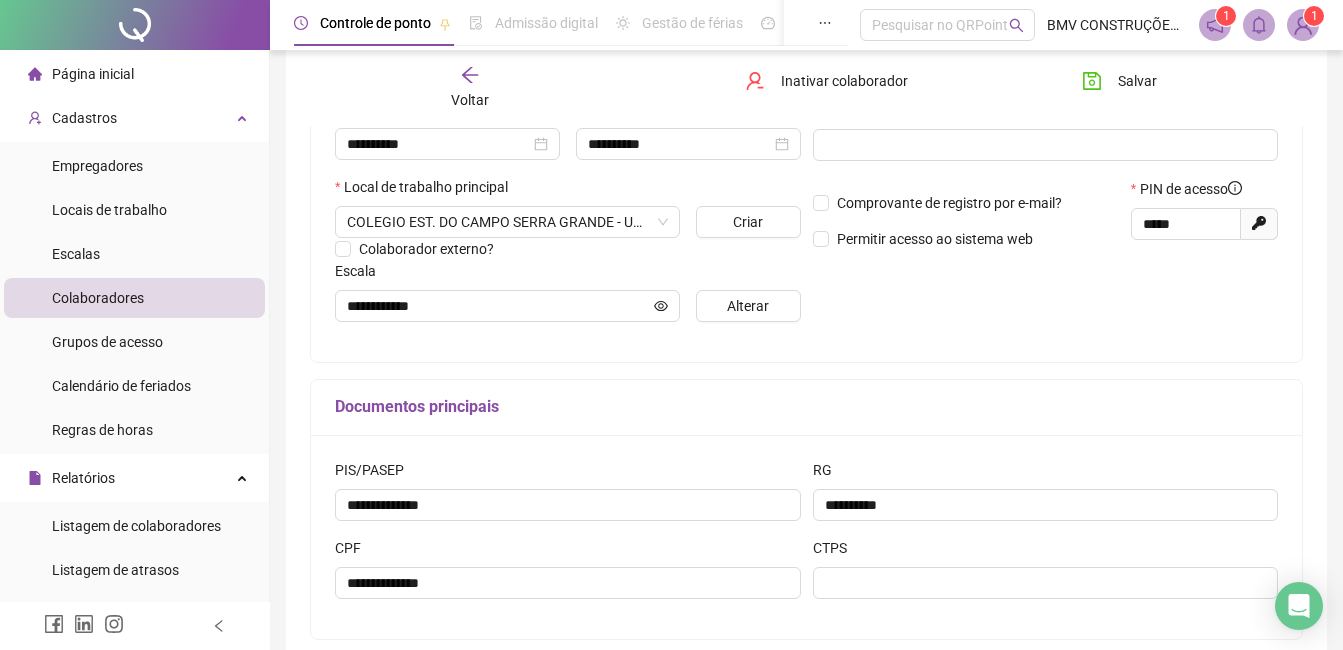 click 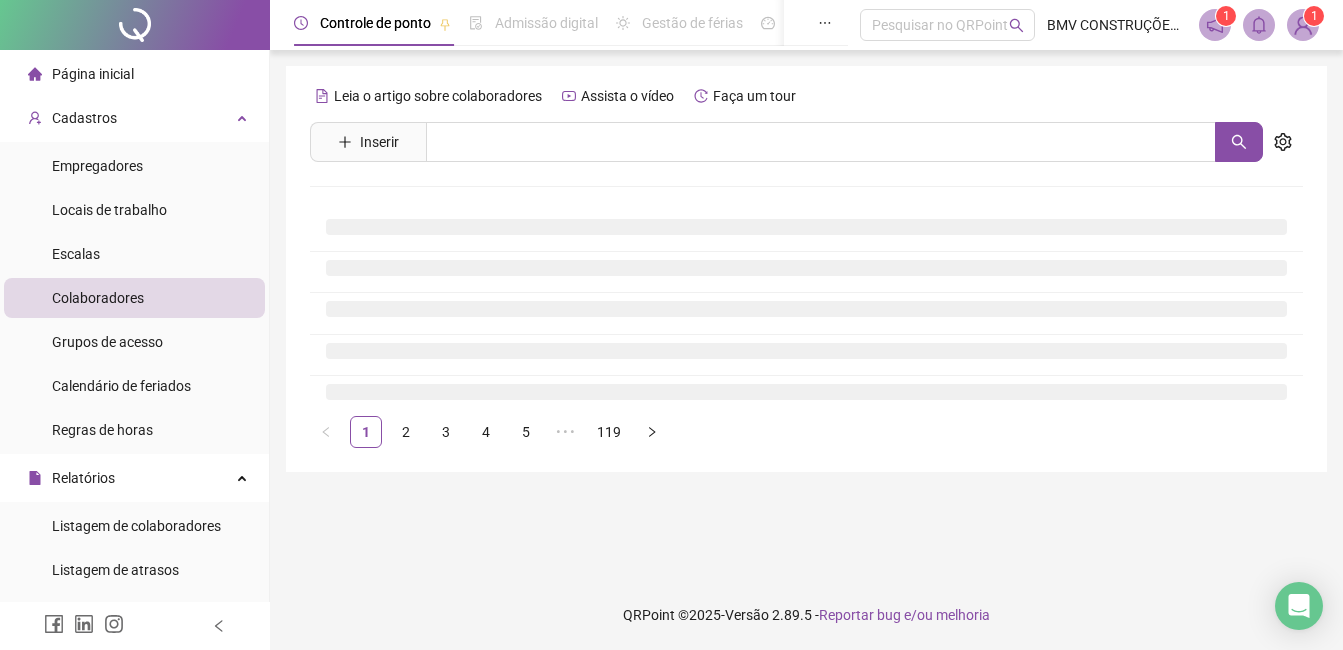 scroll, scrollTop: 0, scrollLeft: 0, axis: both 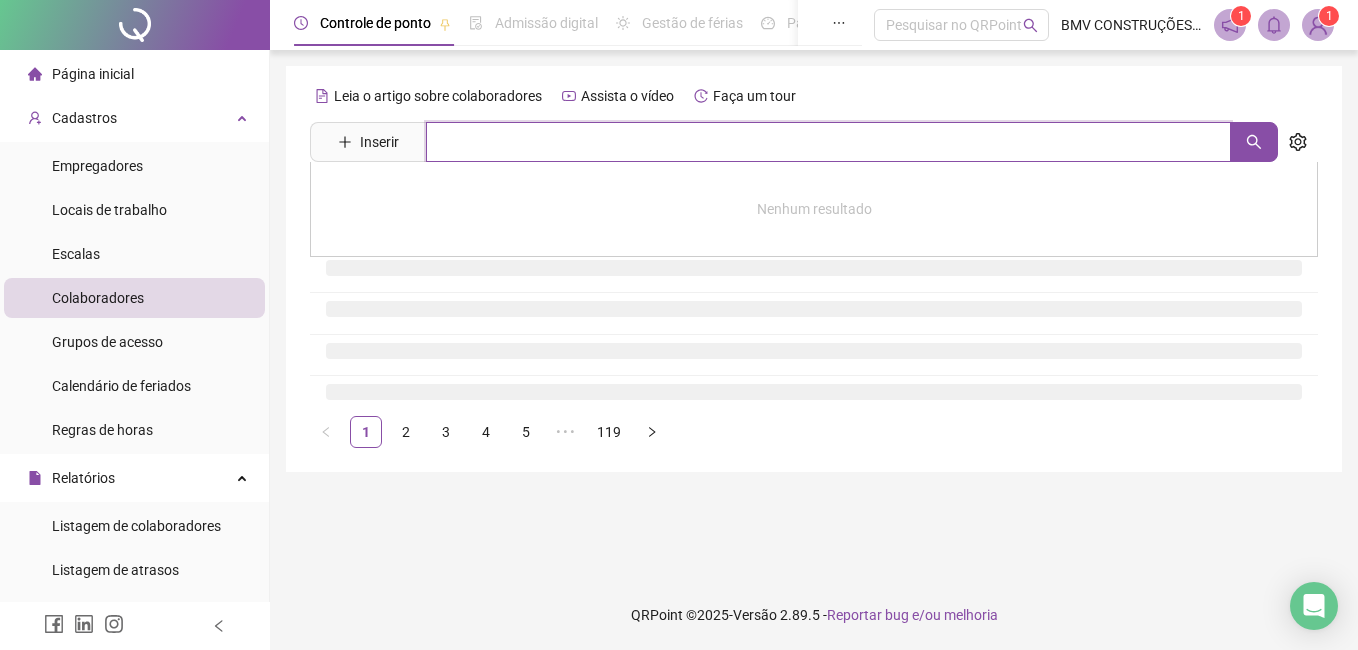 click at bounding box center [828, 142] 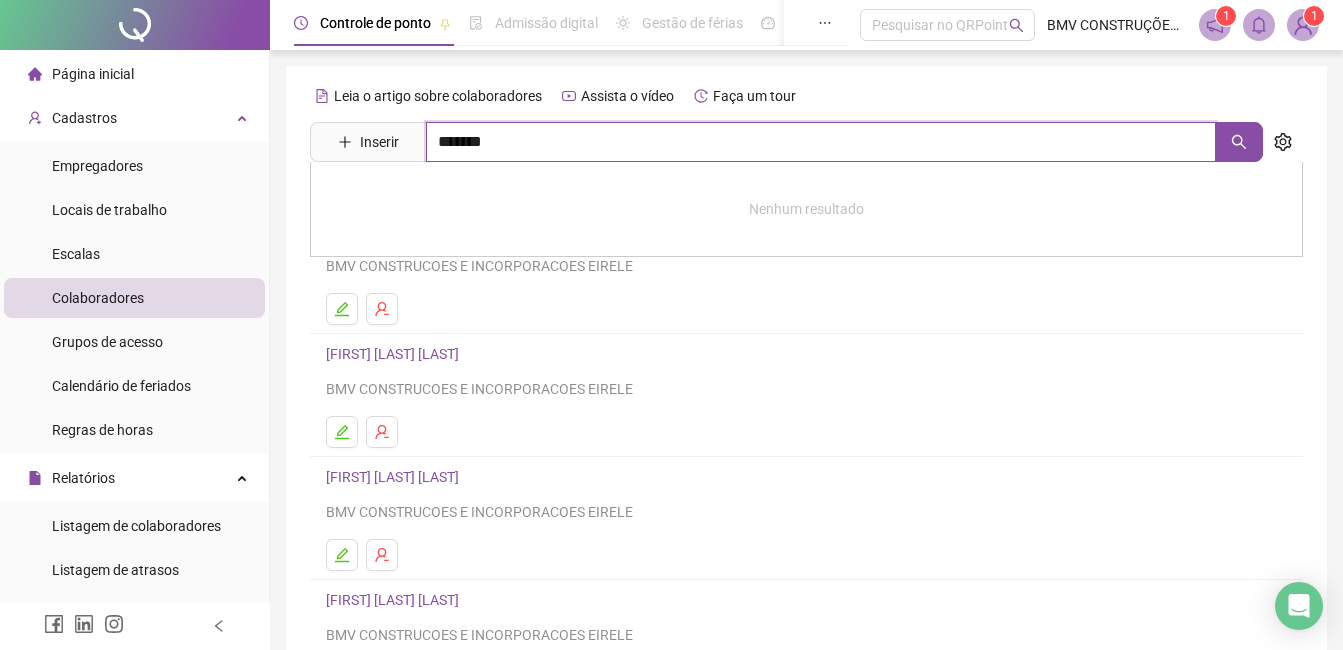 type on "*******" 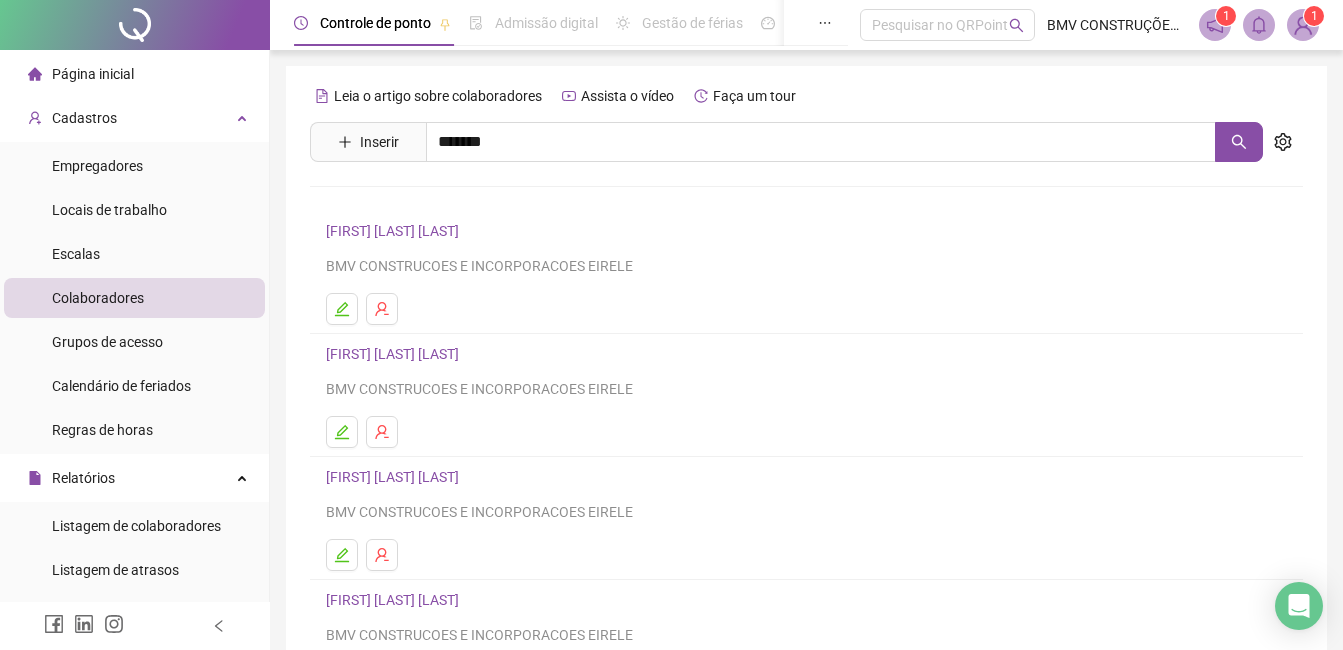 click on "[FIRST] [LAST] [LAST]" at bounding box center [413, 201] 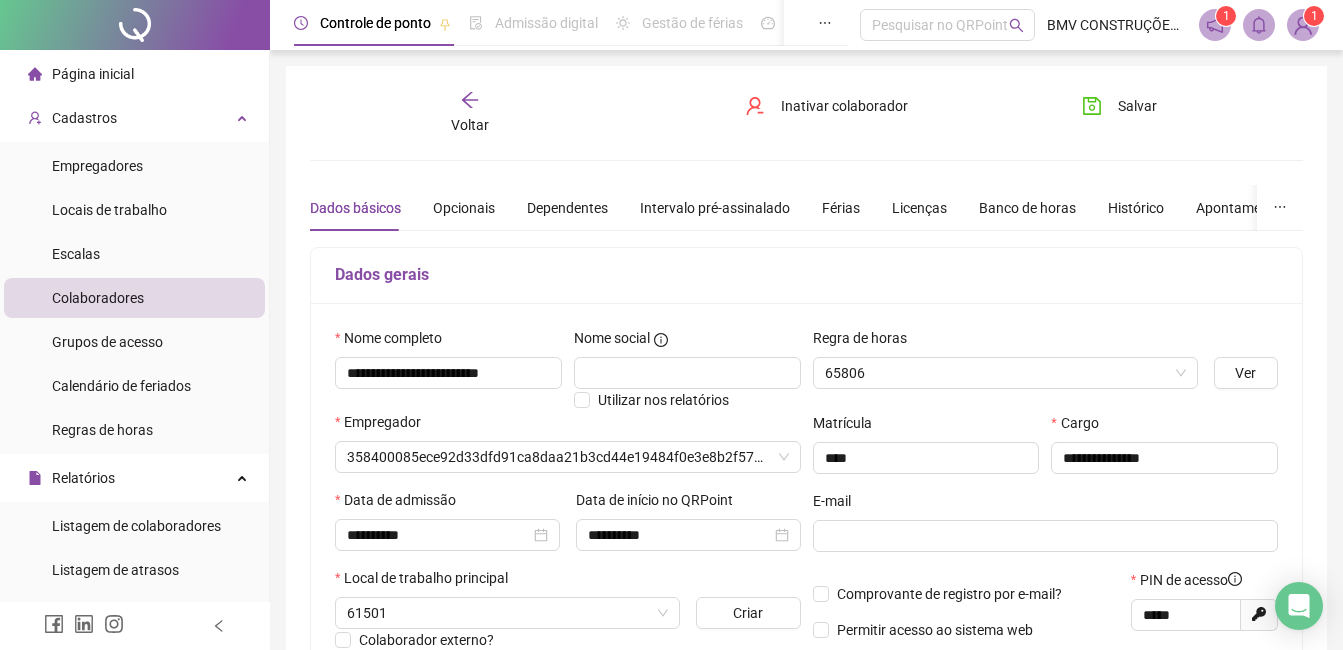 type on "**********" 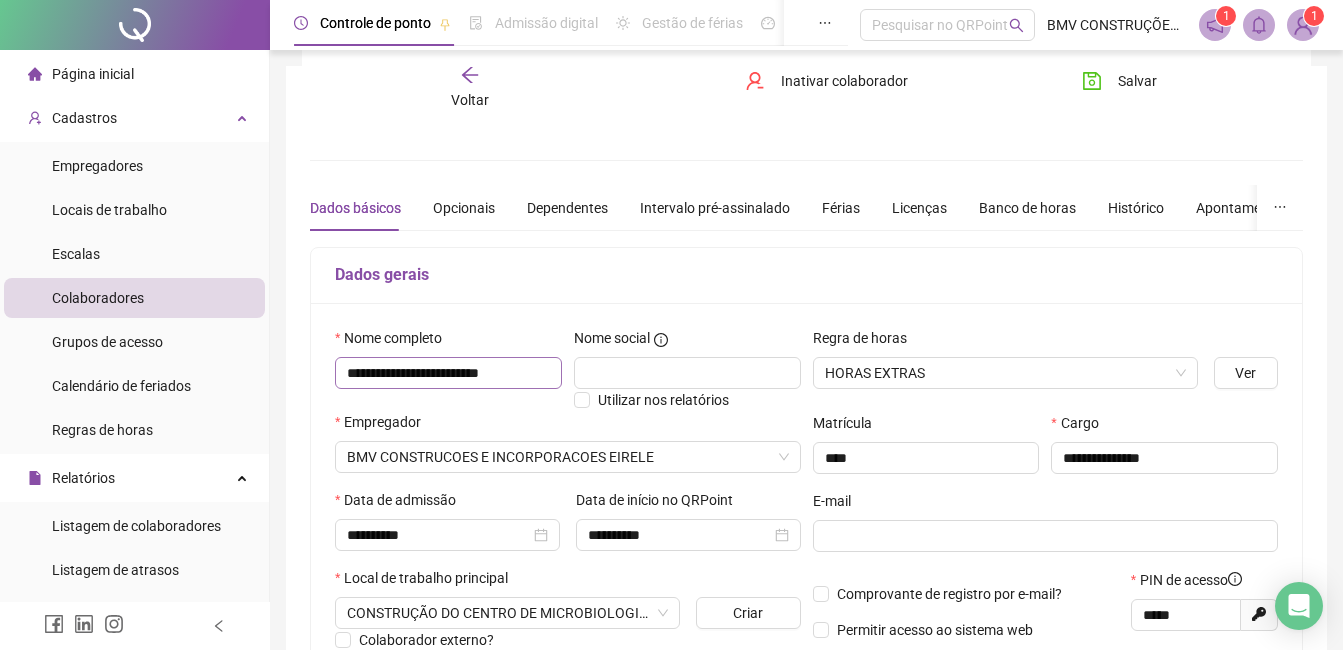 scroll, scrollTop: 100, scrollLeft: 0, axis: vertical 